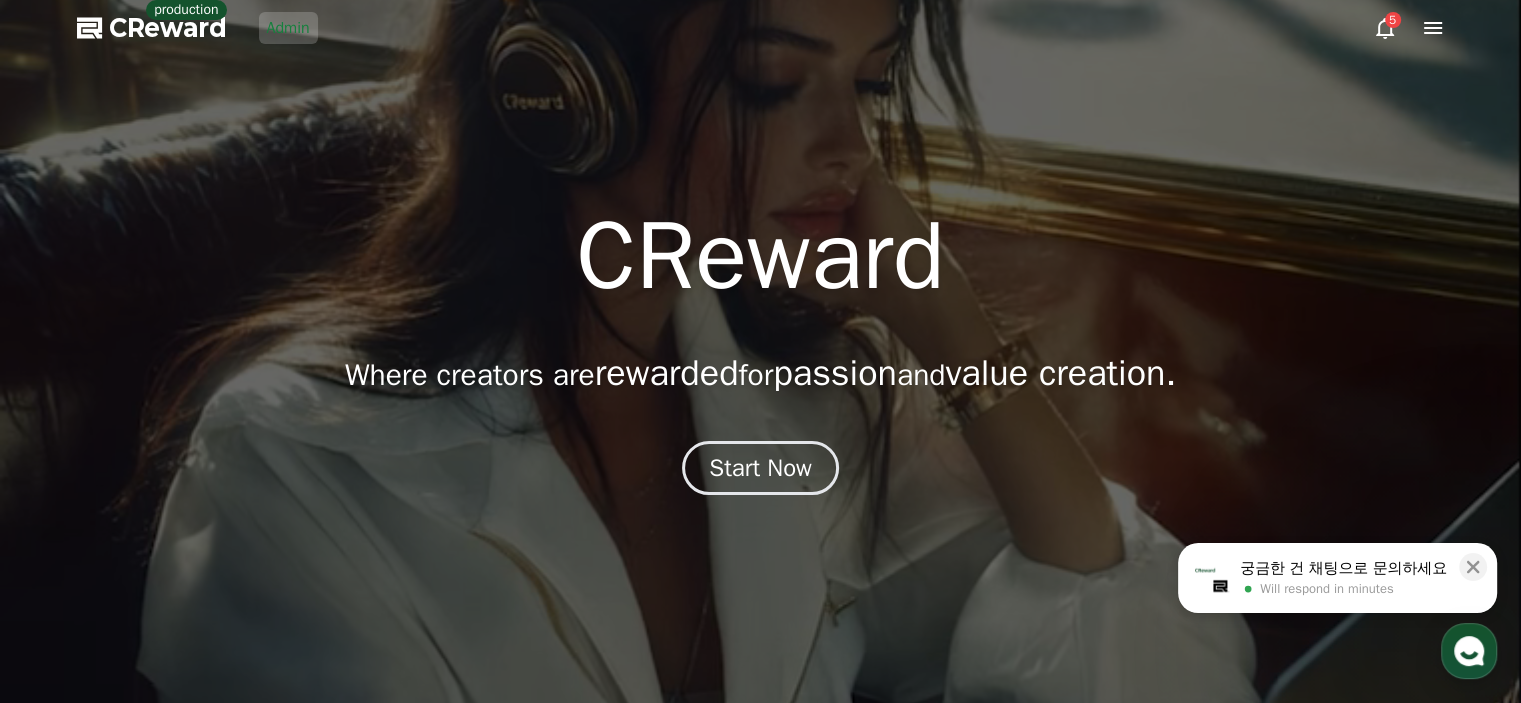 scroll, scrollTop: 0, scrollLeft: 0, axis: both 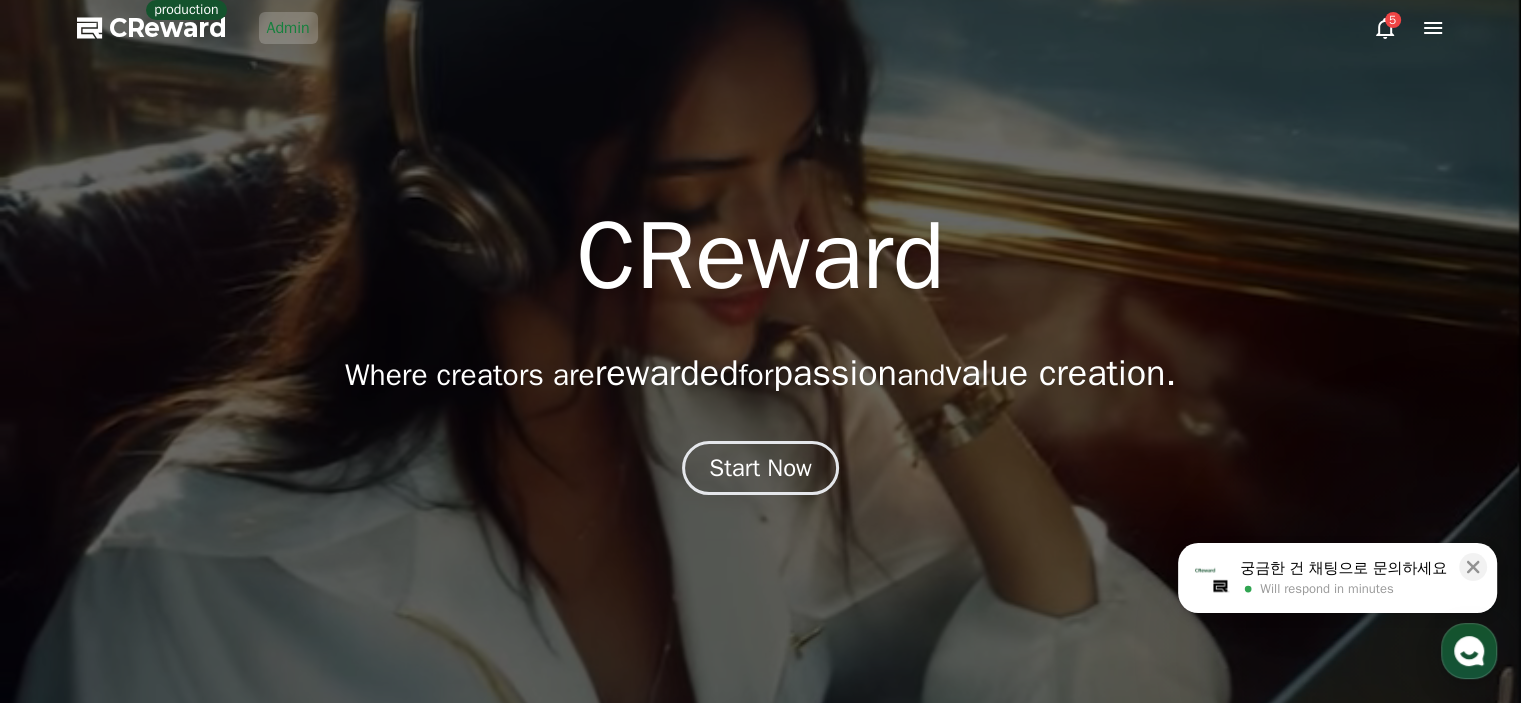 click at bounding box center [760, 351] 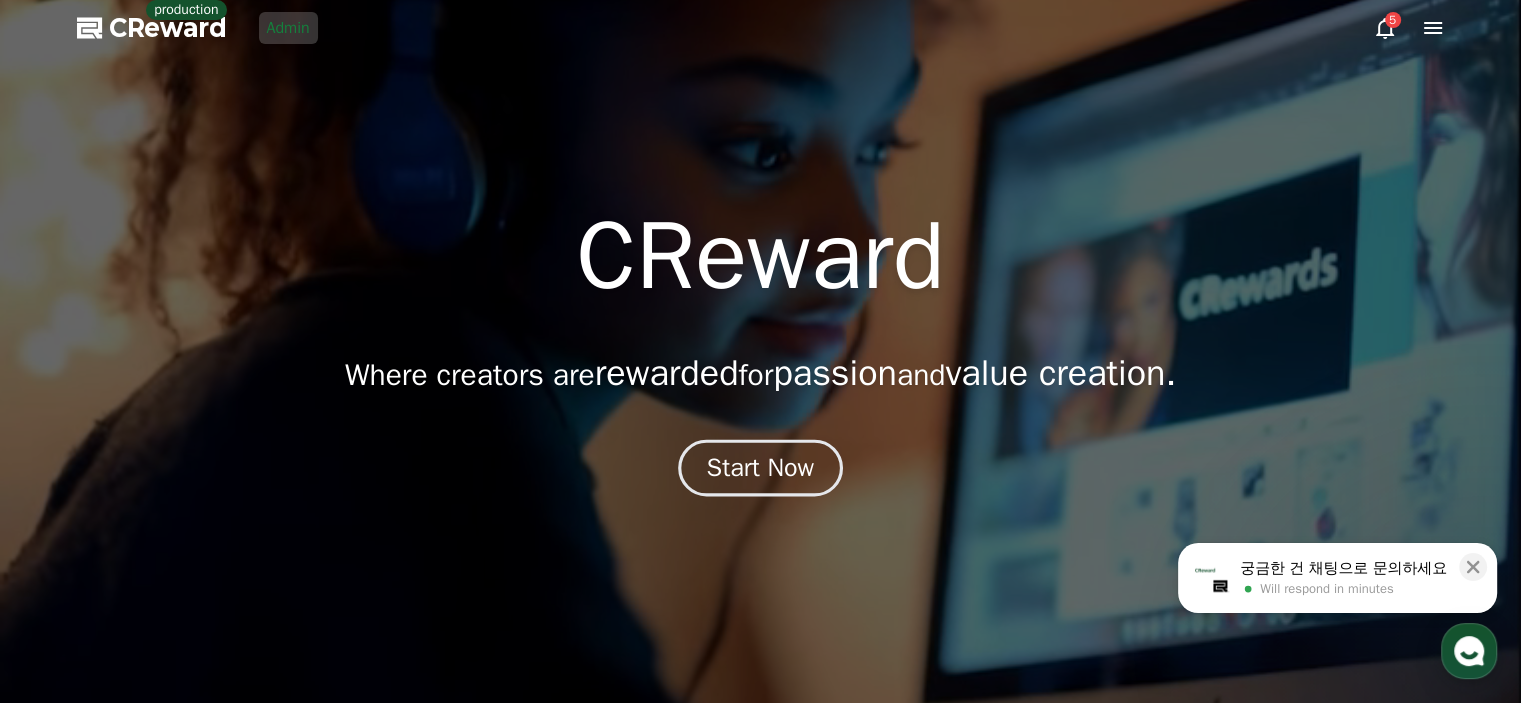 click on "Start Now" at bounding box center (761, 468) 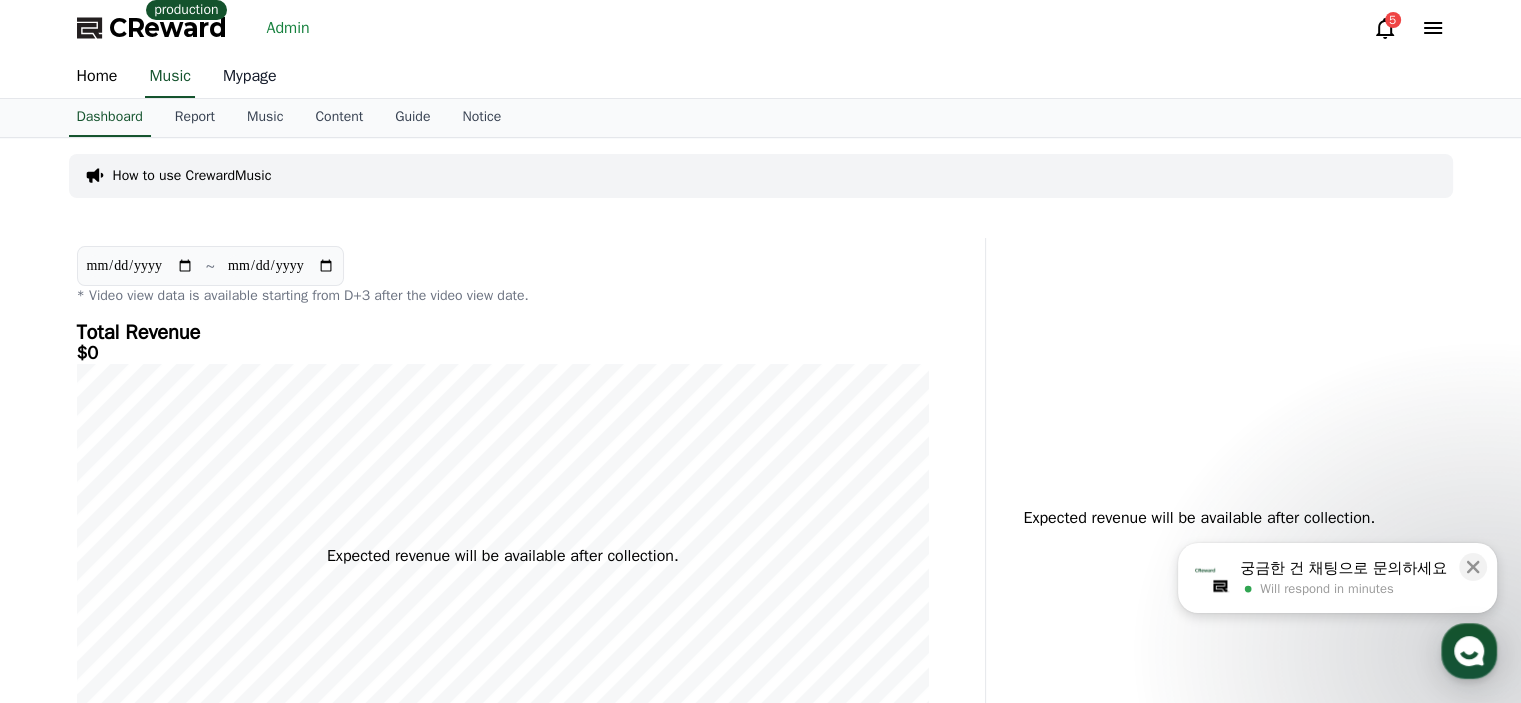 click on "Mypage" at bounding box center (250, 77) 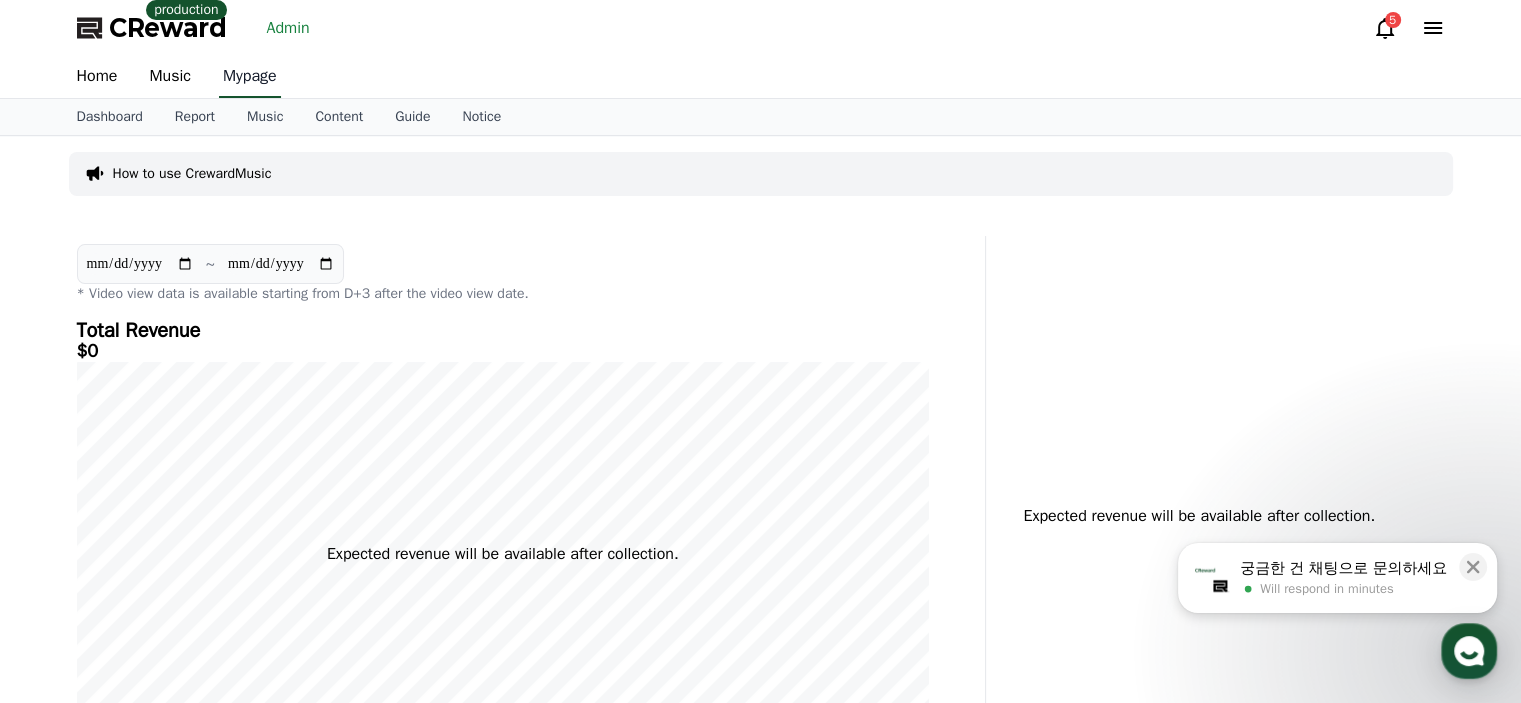 select on "**********" 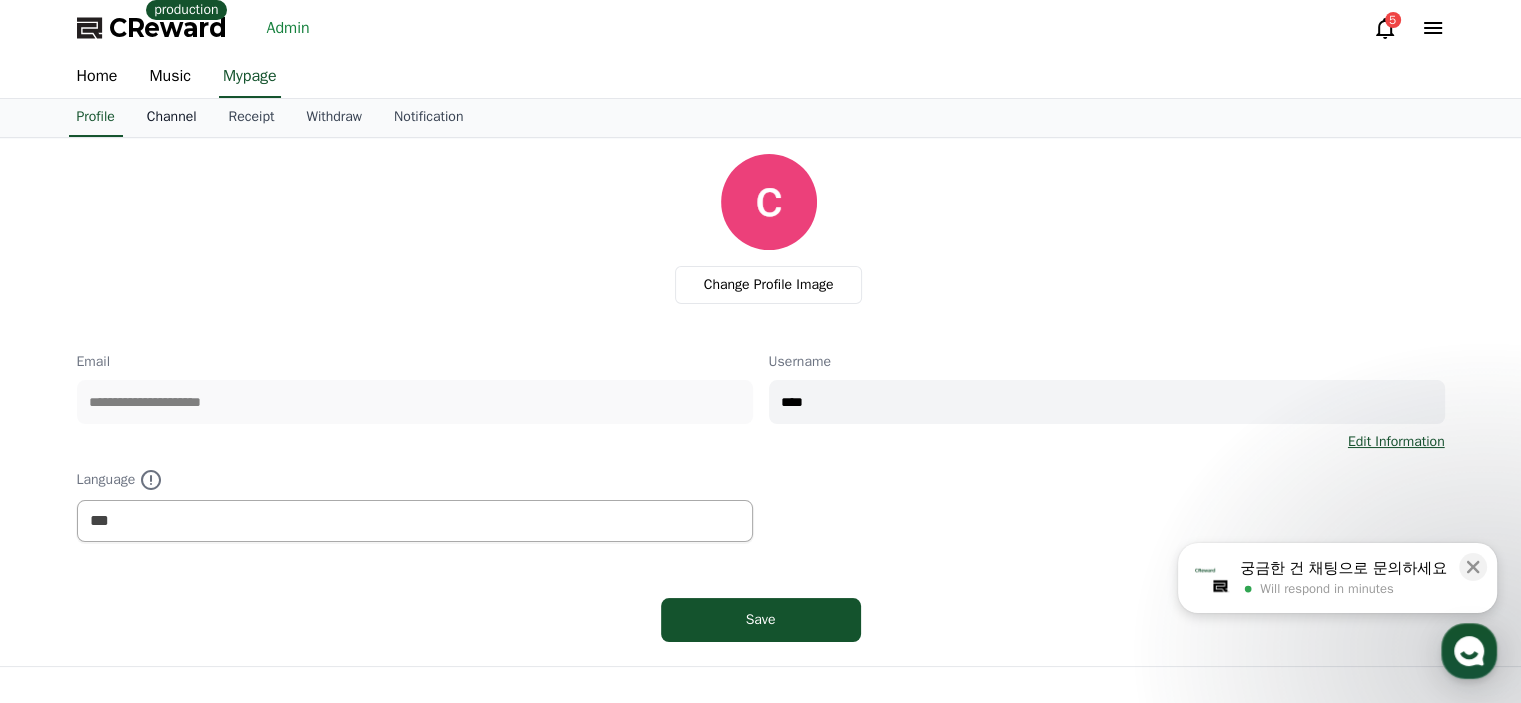 click on "Channel" at bounding box center [172, 118] 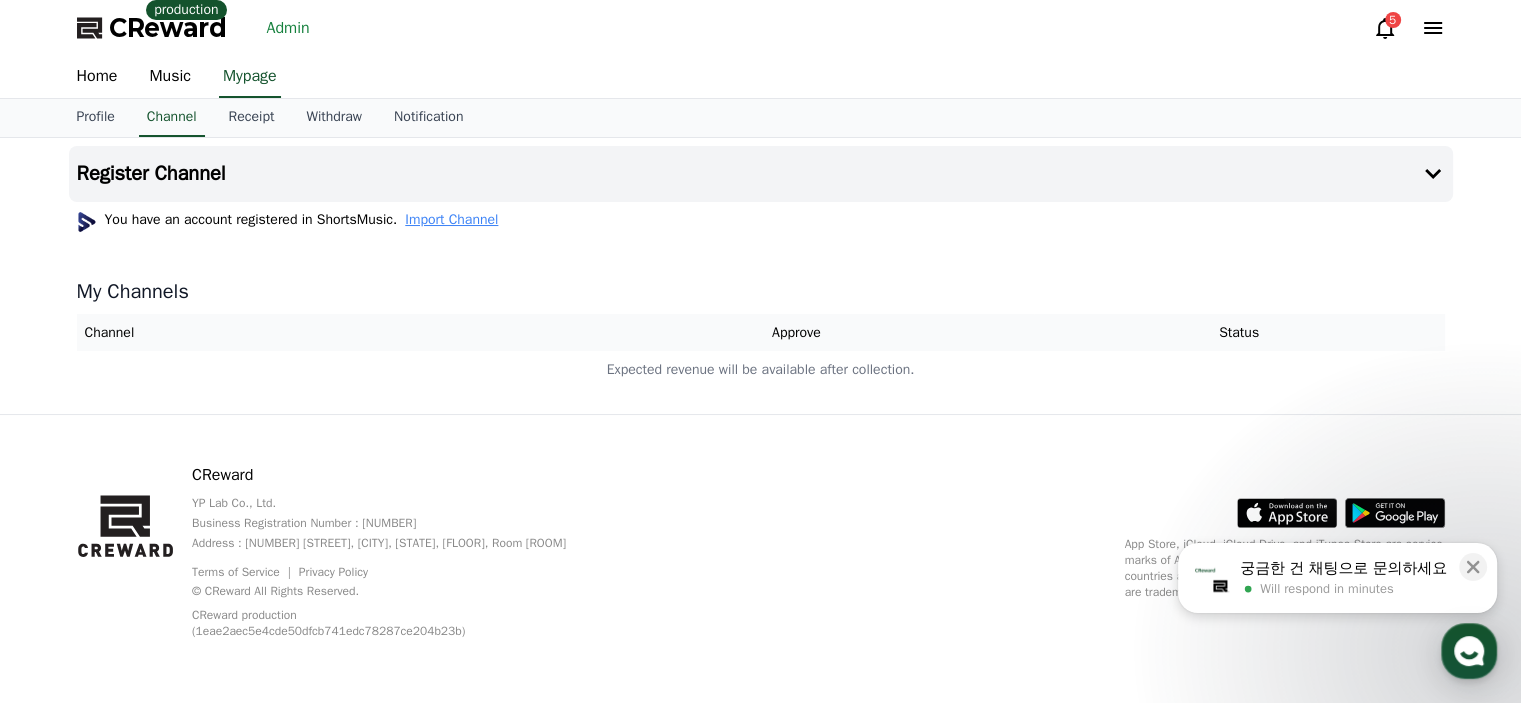 click on "CReward   production     Admin       5" at bounding box center [761, 28] 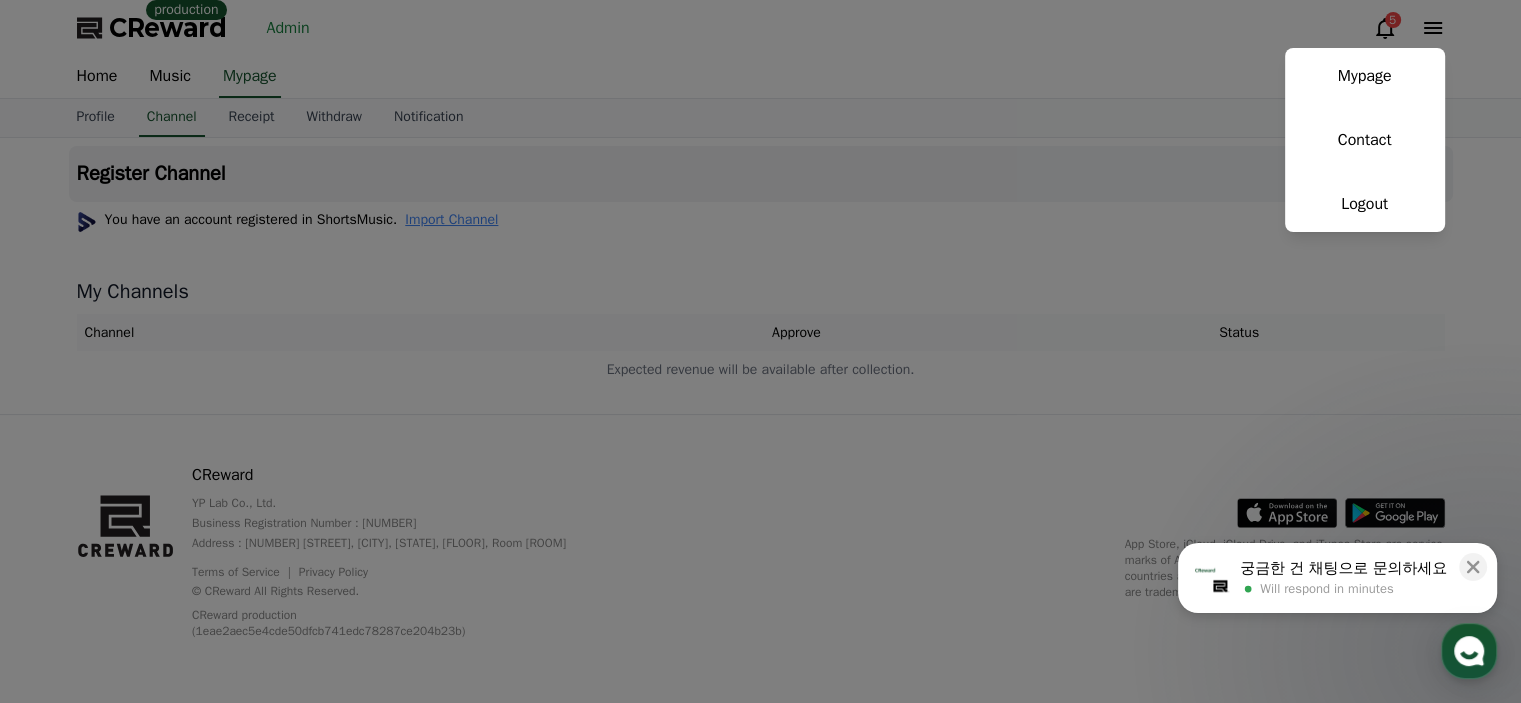 click at bounding box center [760, 351] 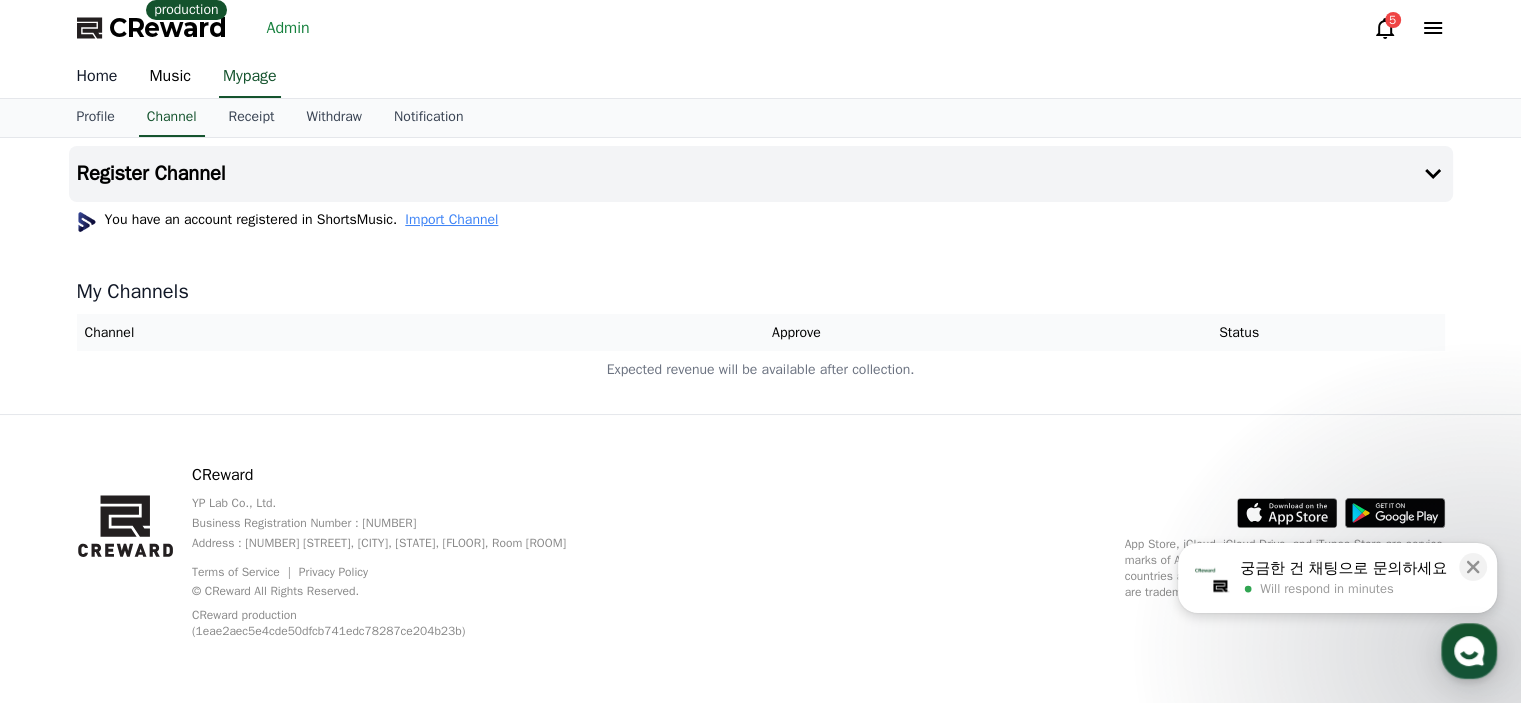 click on "Home" at bounding box center [97, 77] 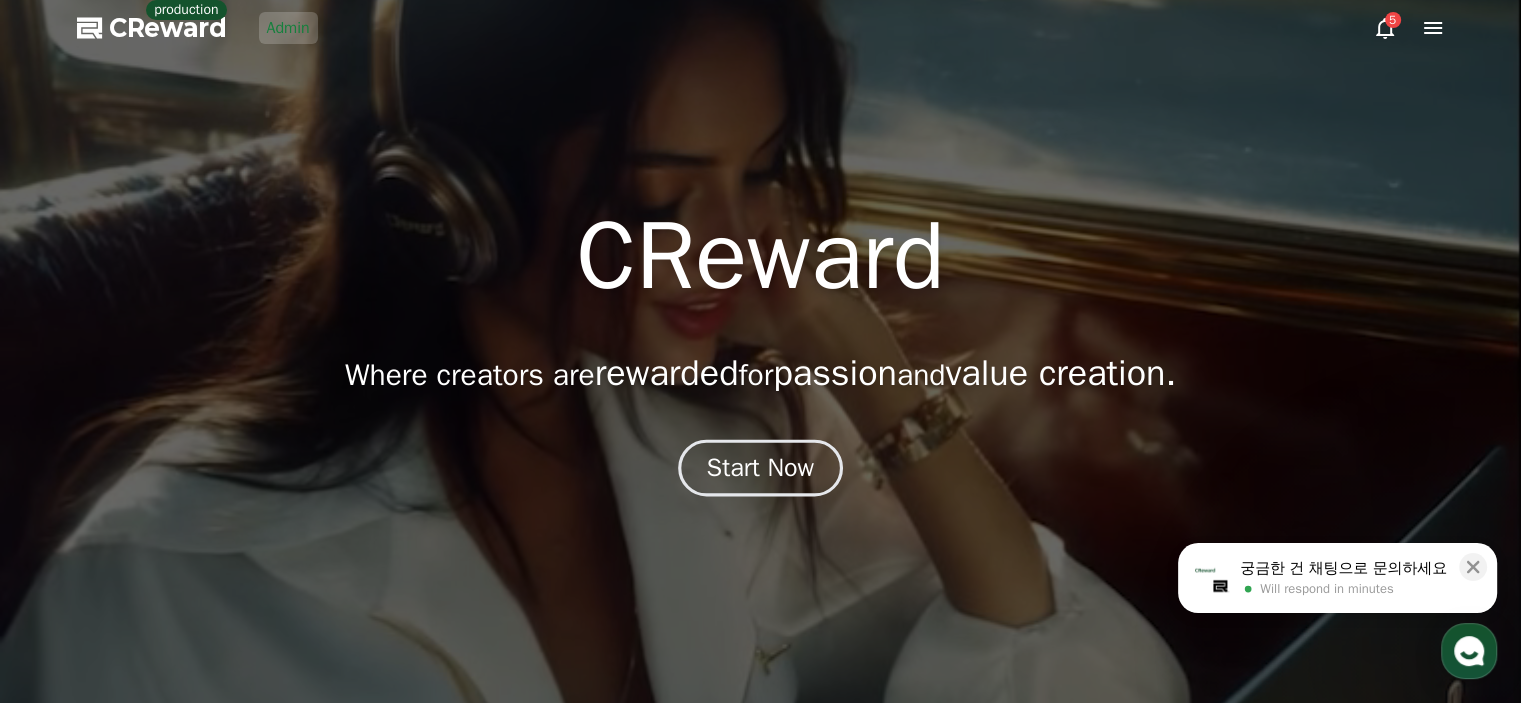 click on "Start Now" at bounding box center [761, 468] 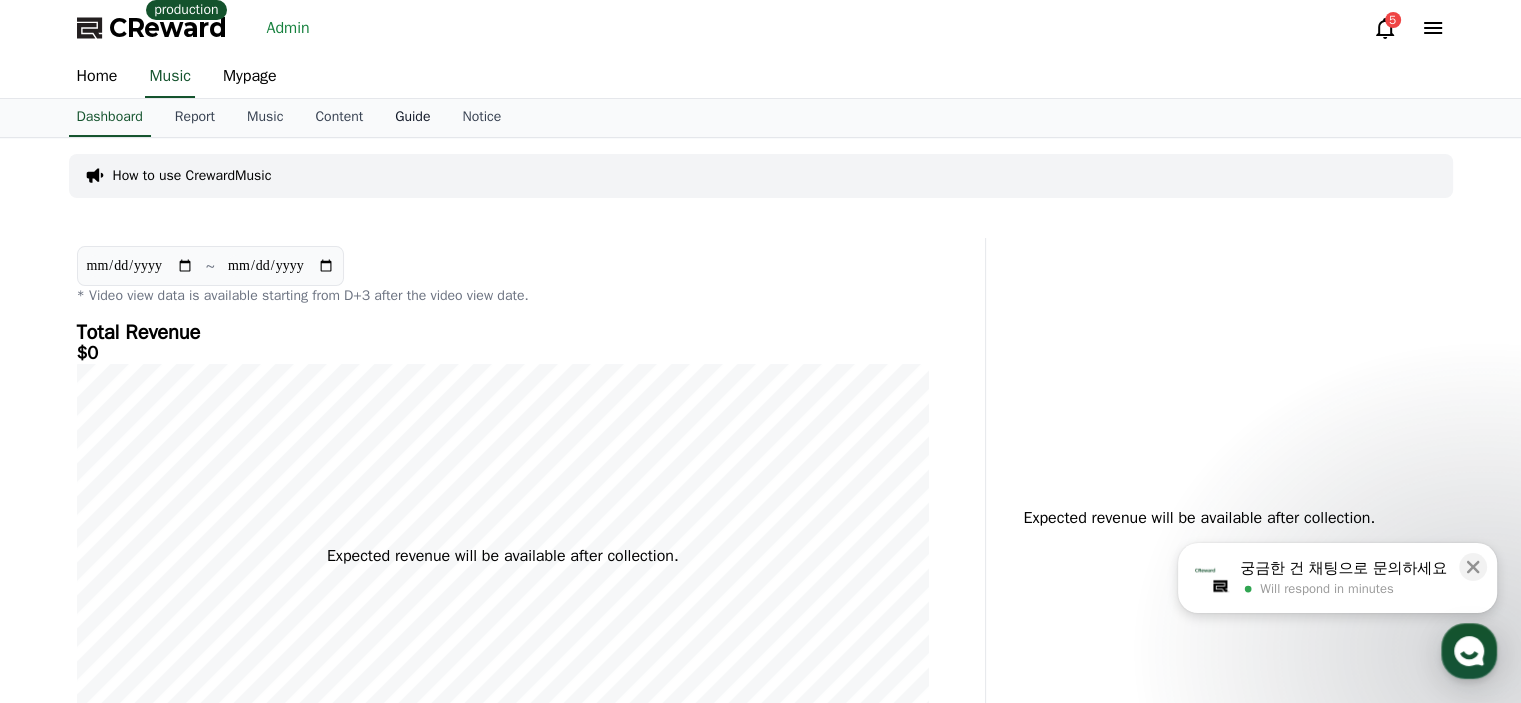 click on "Guide" at bounding box center (412, 118) 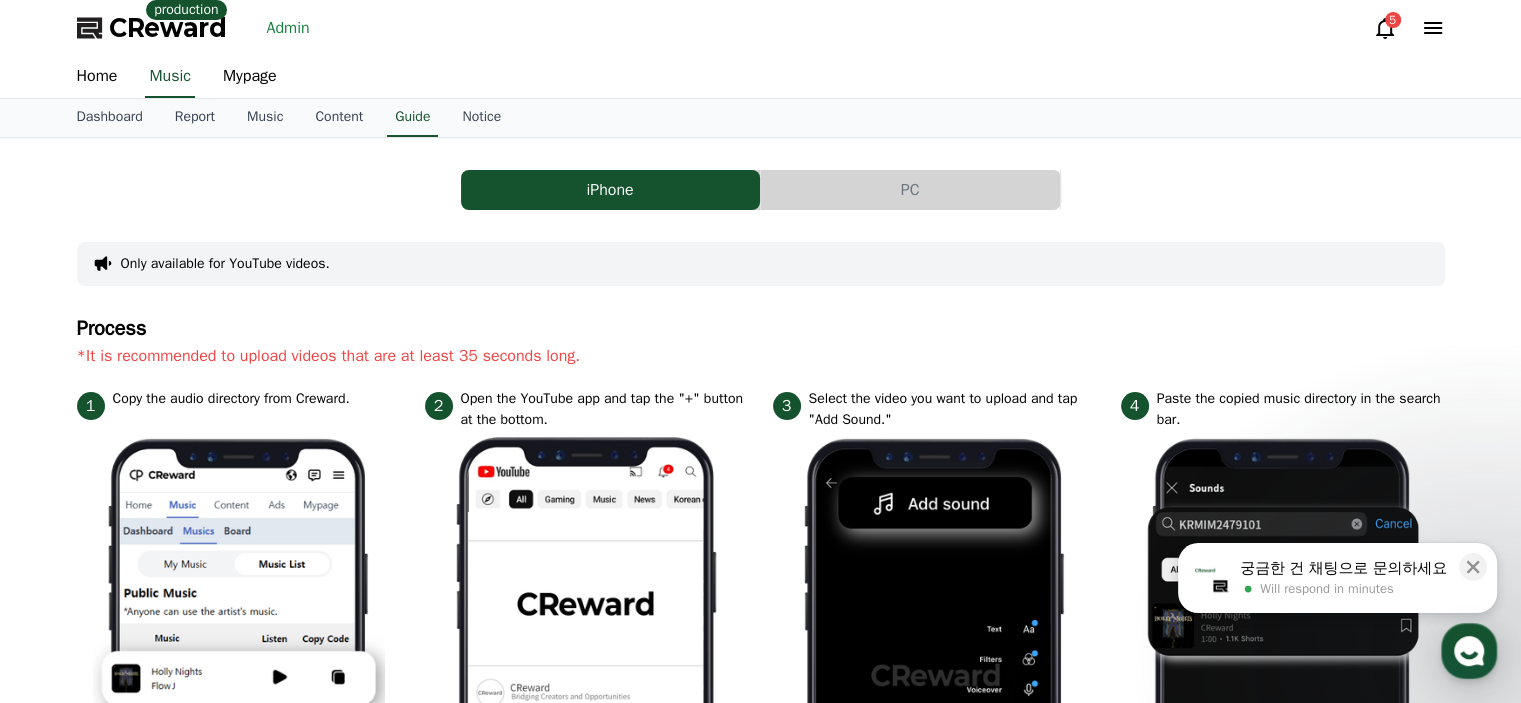 click on "Admin" at bounding box center [288, 28] 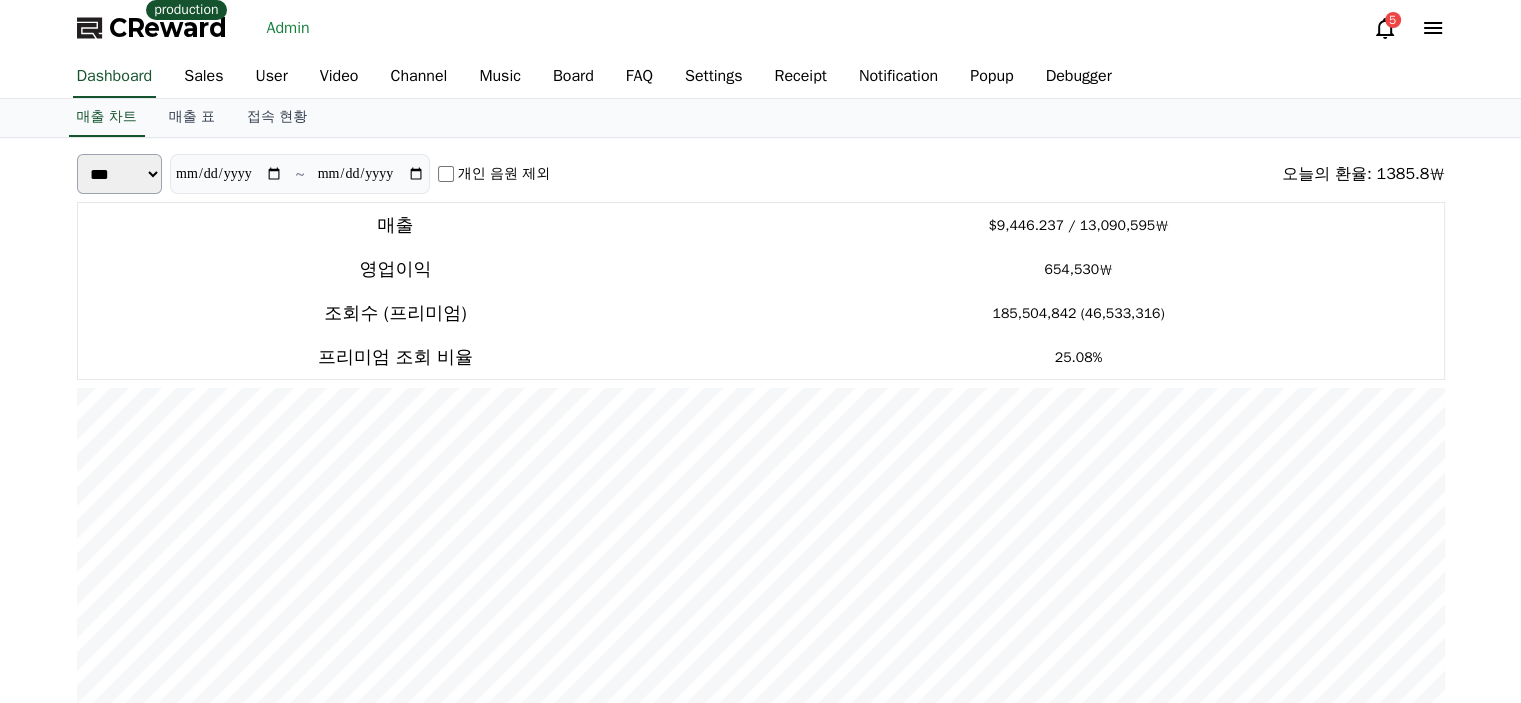click on "**********" at bounding box center (761, 174) 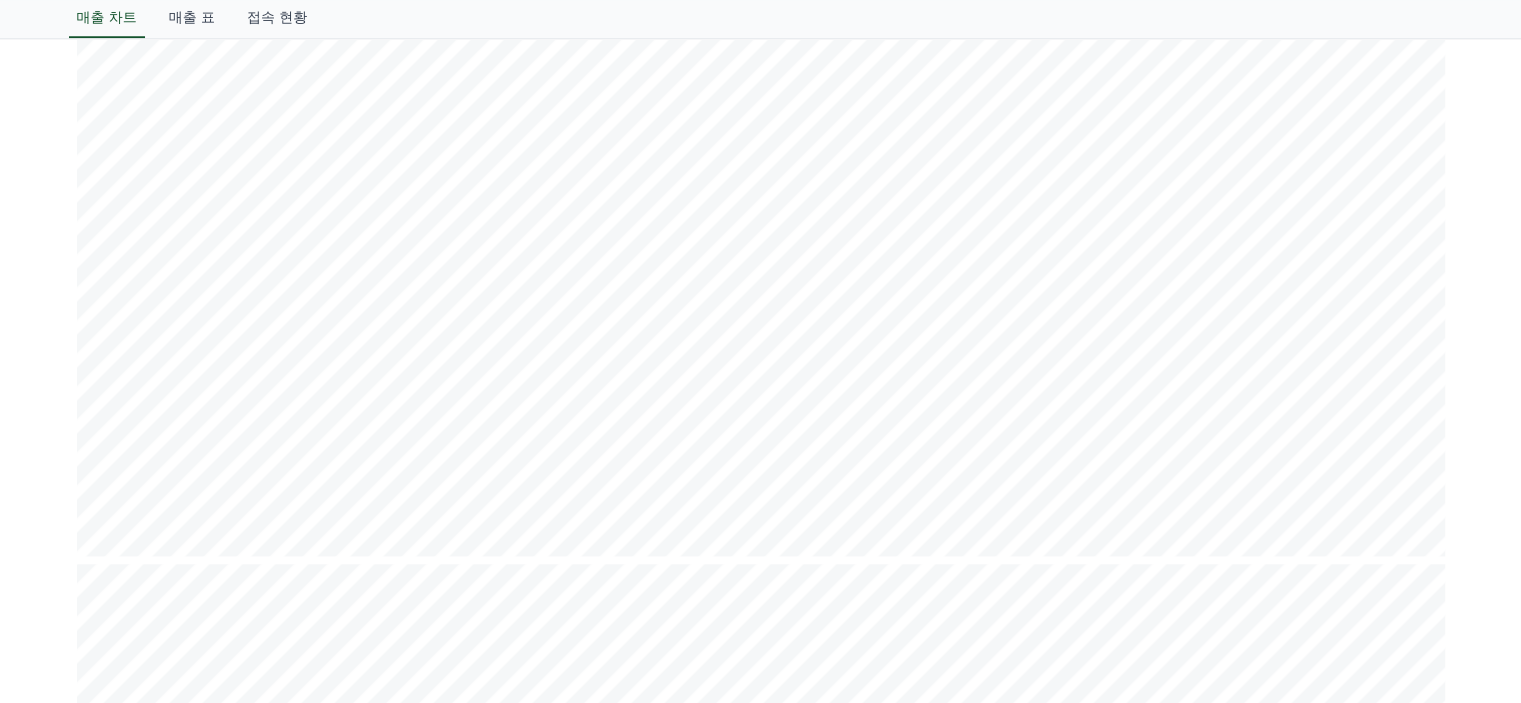 scroll, scrollTop: 2200, scrollLeft: 0, axis: vertical 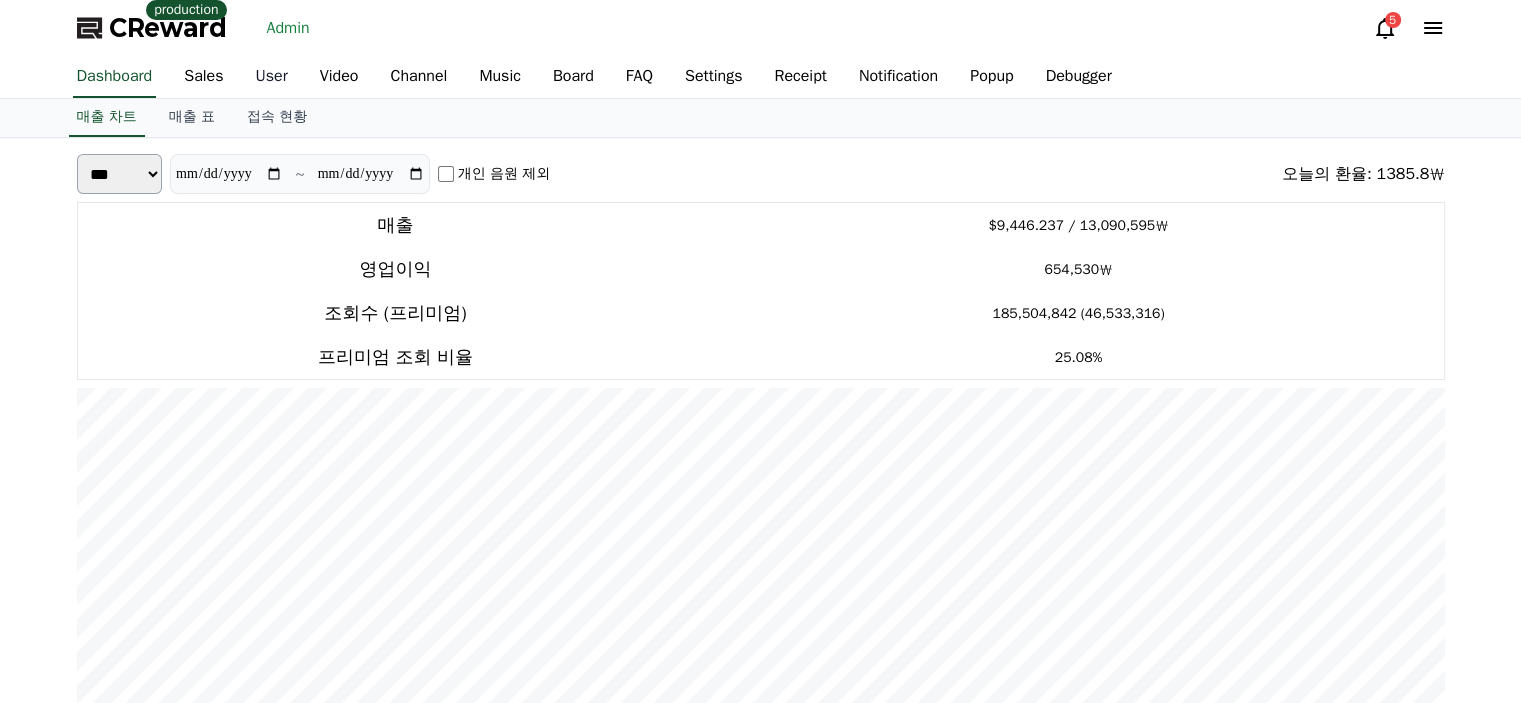 click on "User" at bounding box center (272, 77) 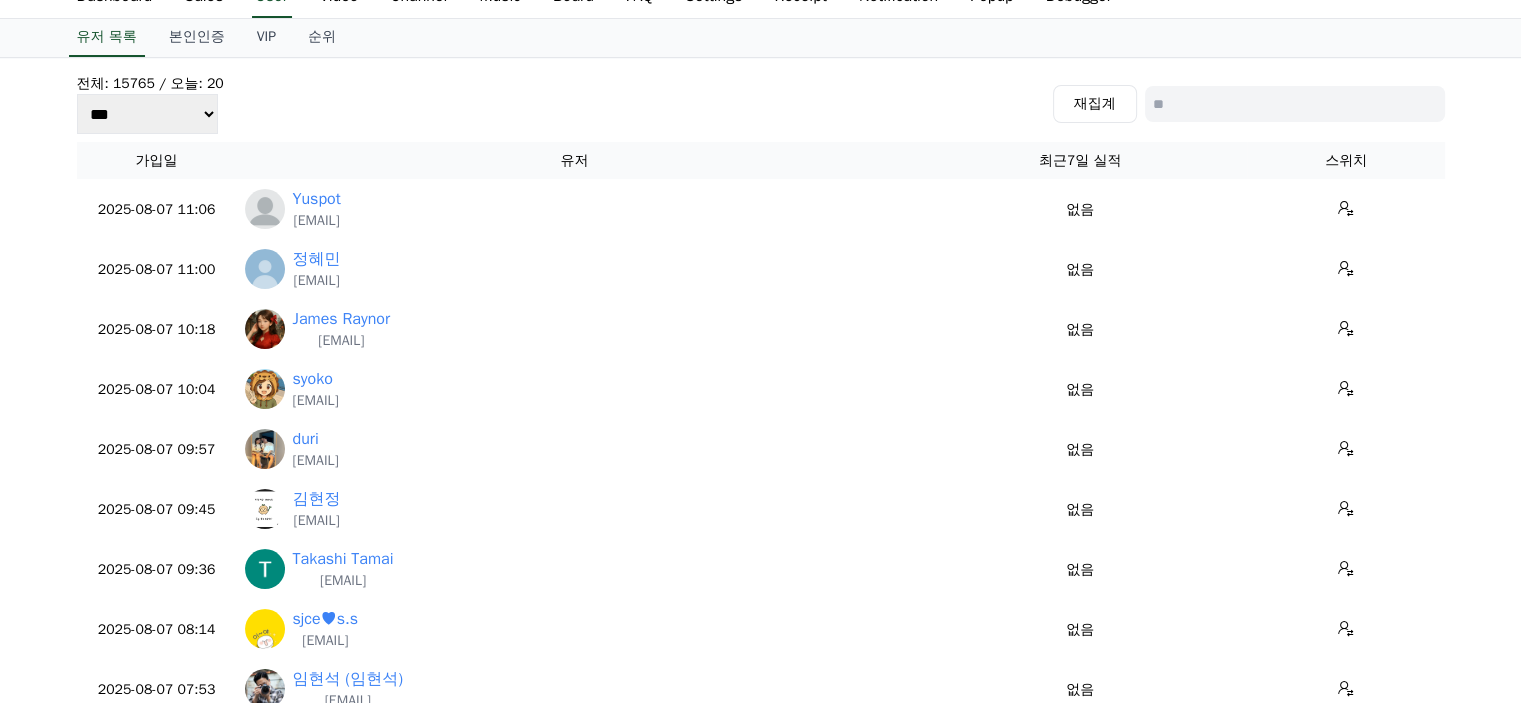 scroll, scrollTop: 0, scrollLeft: 0, axis: both 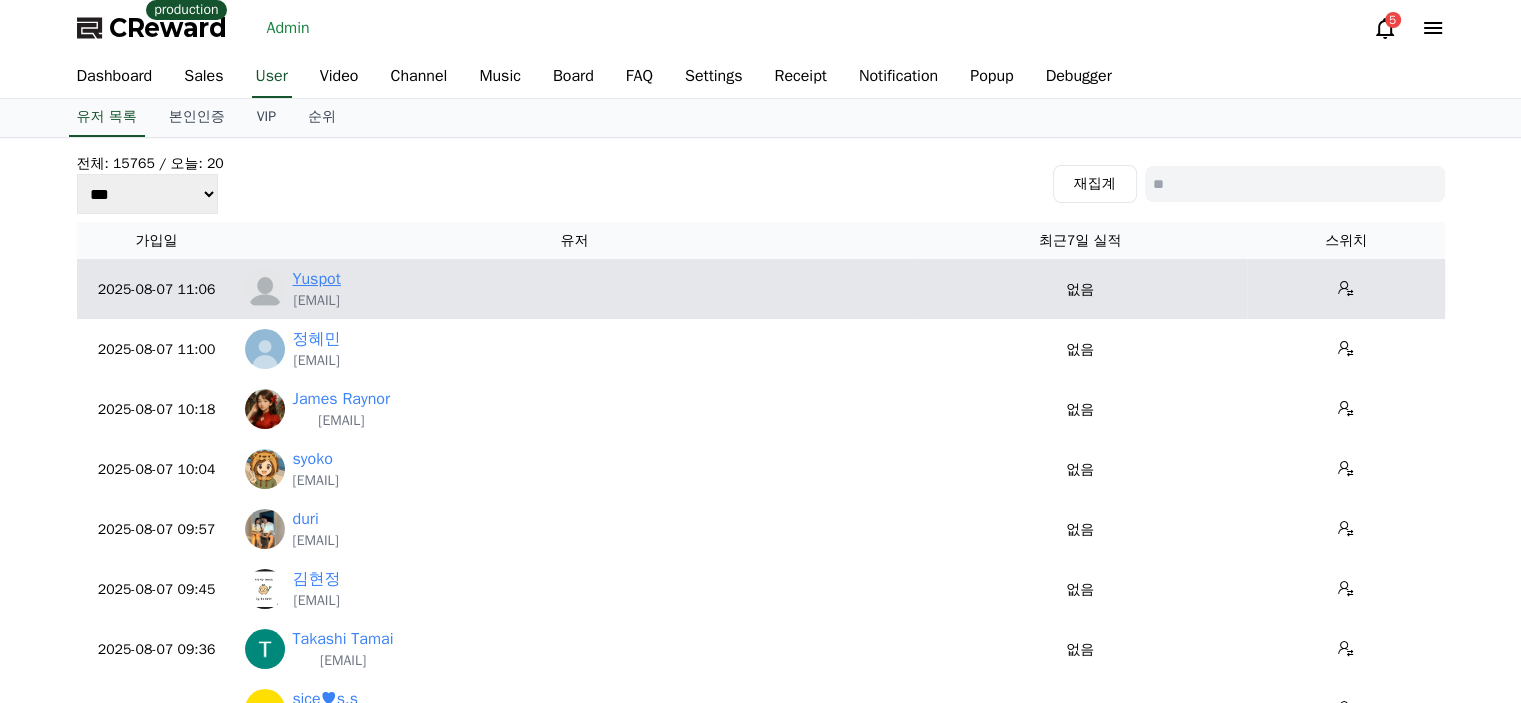 click on "Yuspot" at bounding box center [317, 279] 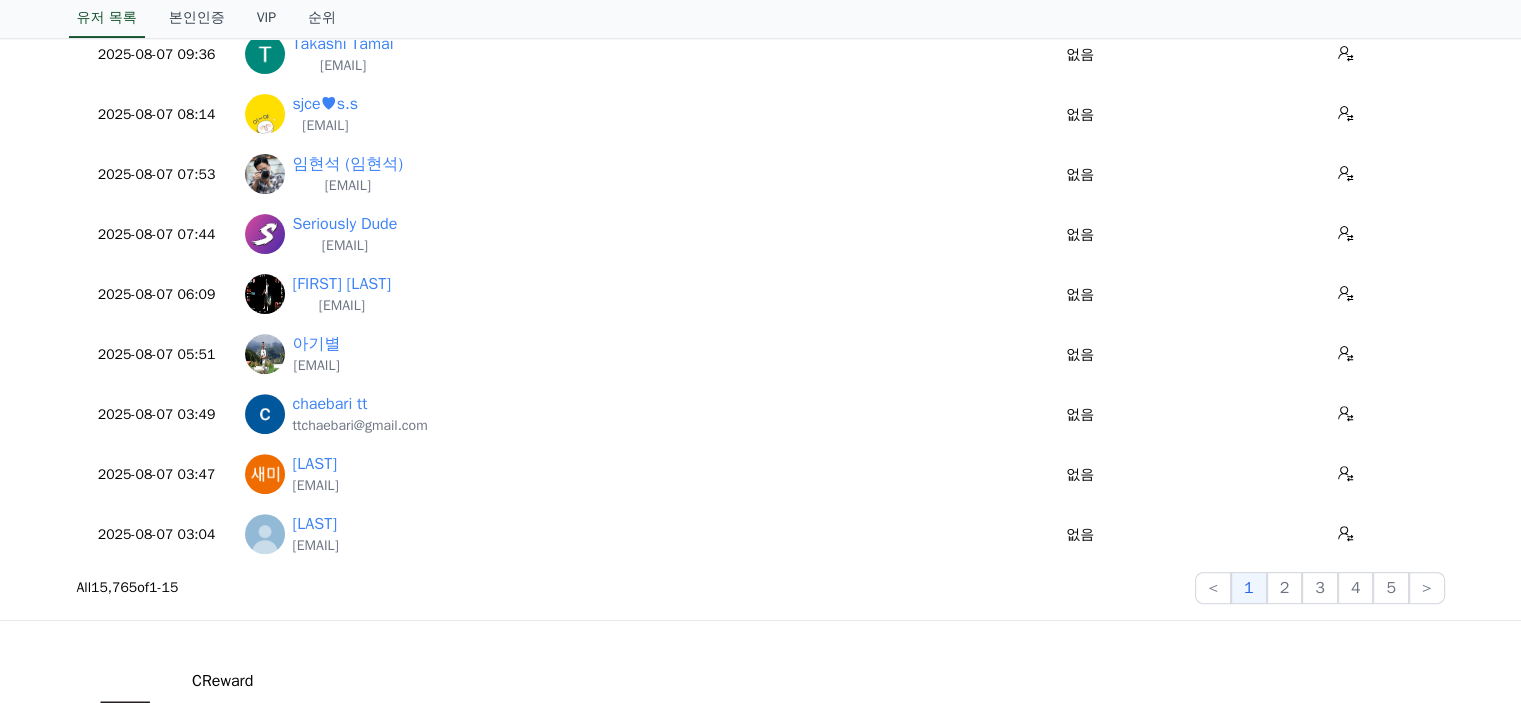scroll, scrollTop: 600, scrollLeft: 0, axis: vertical 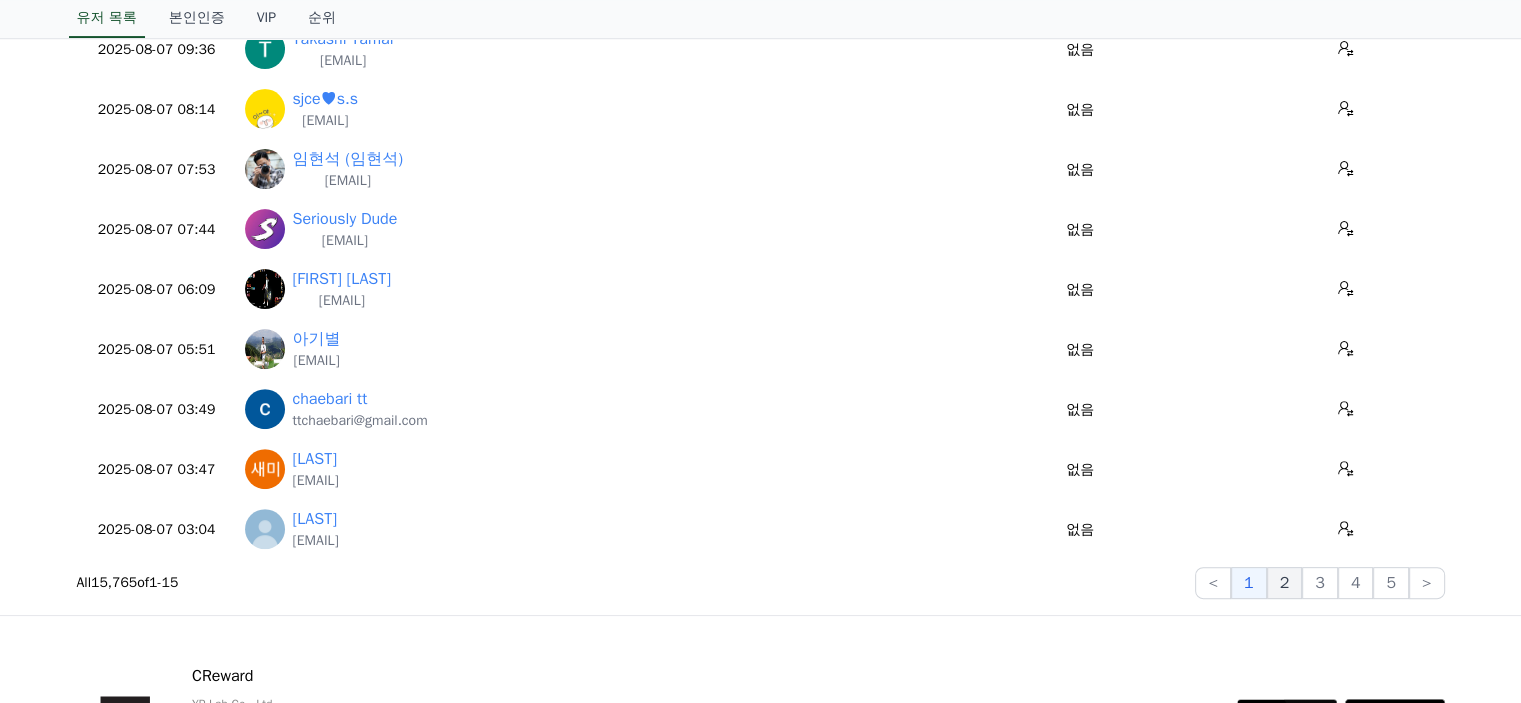click on "2" 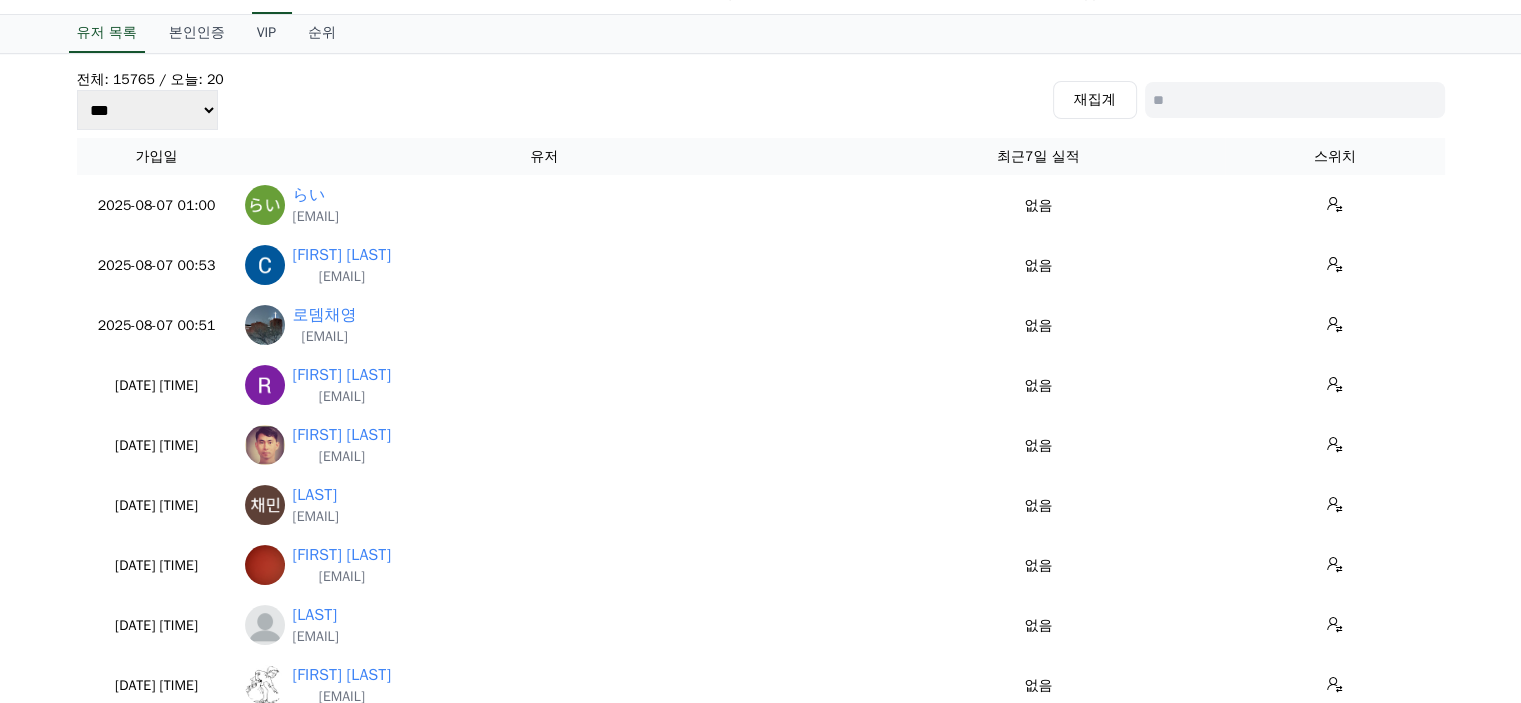 scroll, scrollTop: 0, scrollLeft: 0, axis: both 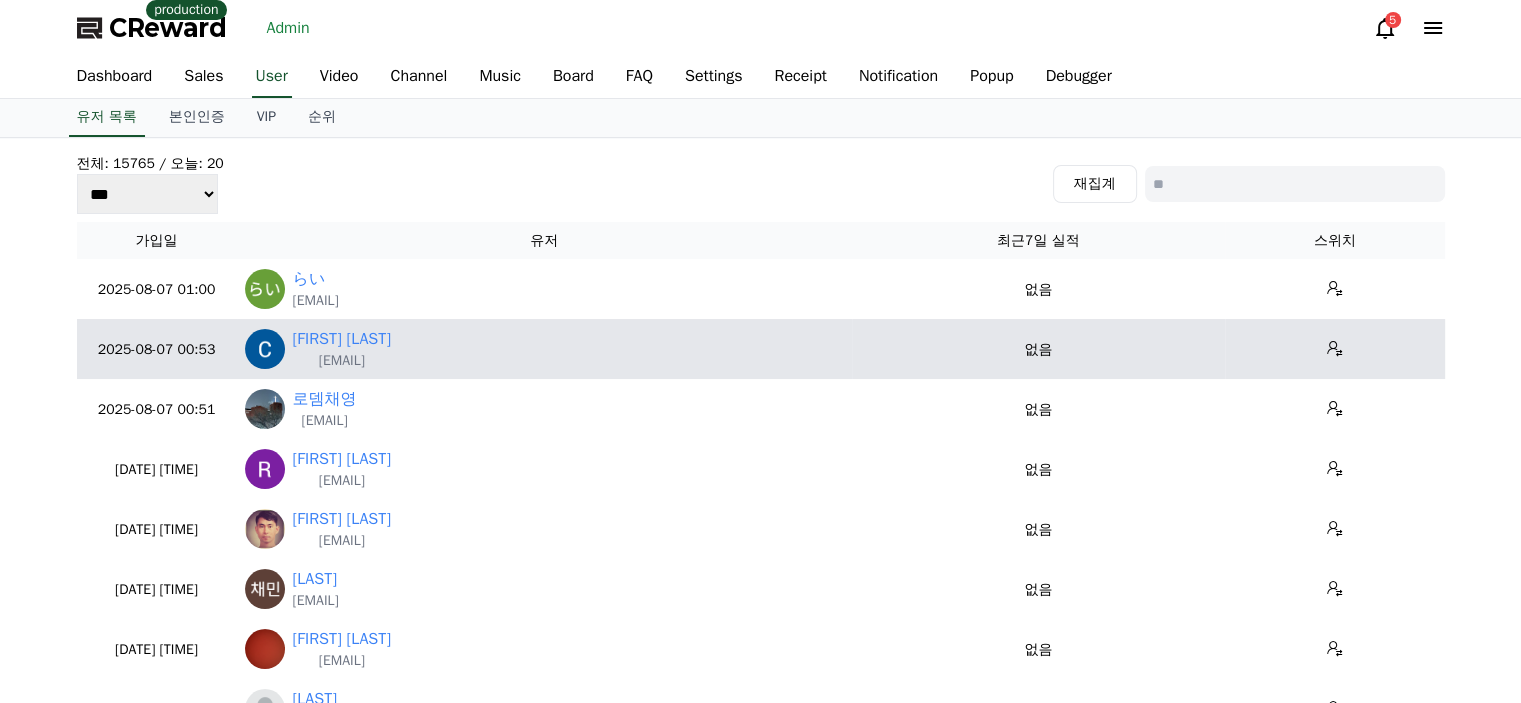 click on "chrichie.robles@gmail.com" at bounding box center [342, 361] 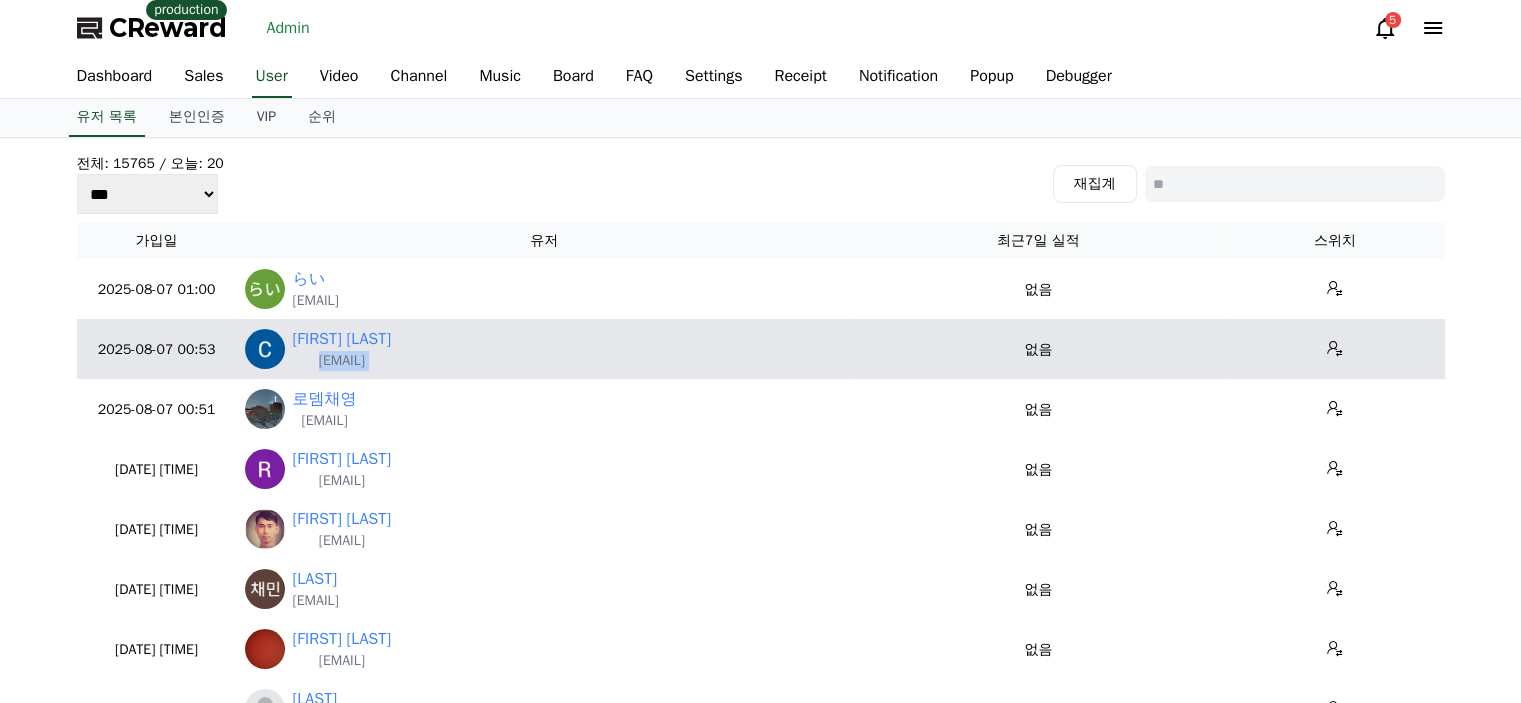 click on "chrichie.robles@gmail.com" at bounding box center [342, 361] 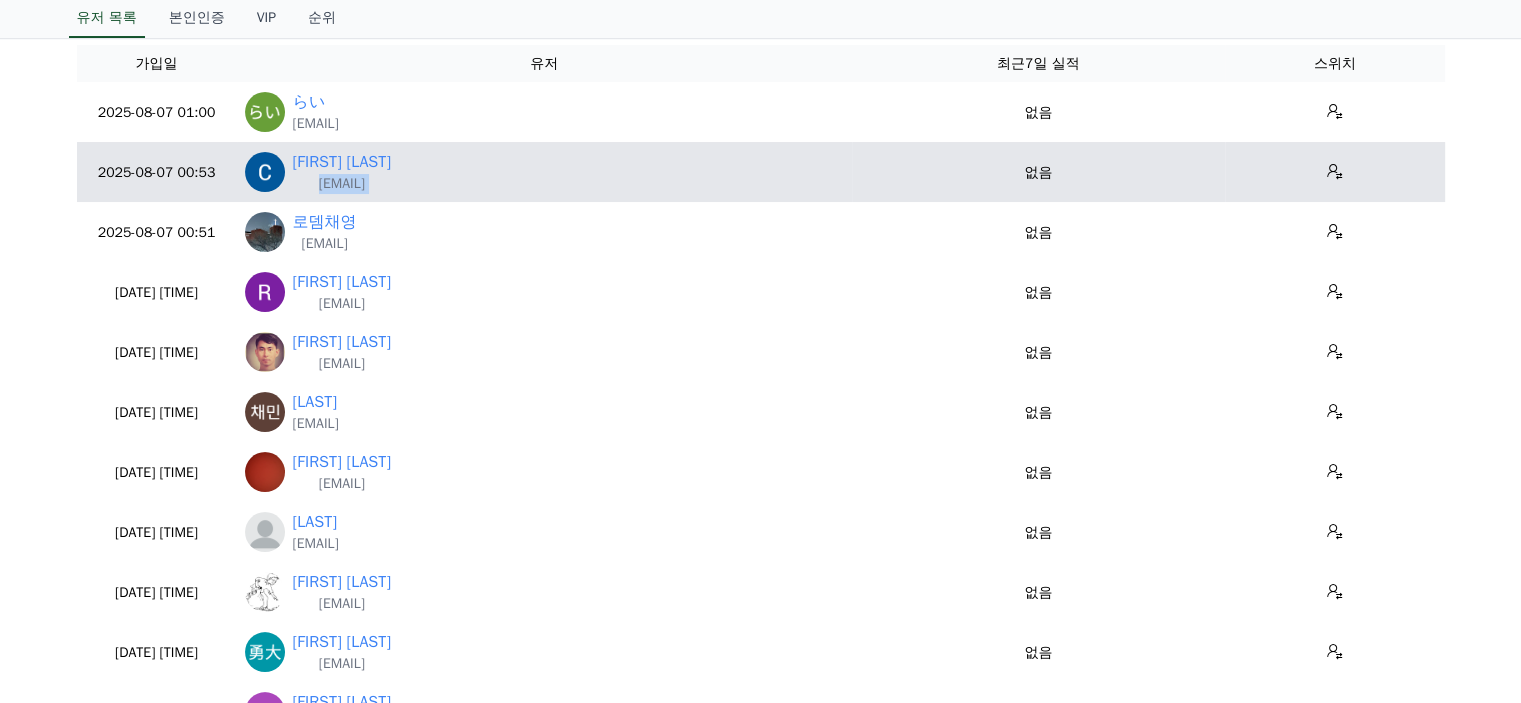 scroll, scrollTop: 200, scrollLeft: 0, axis: vertical 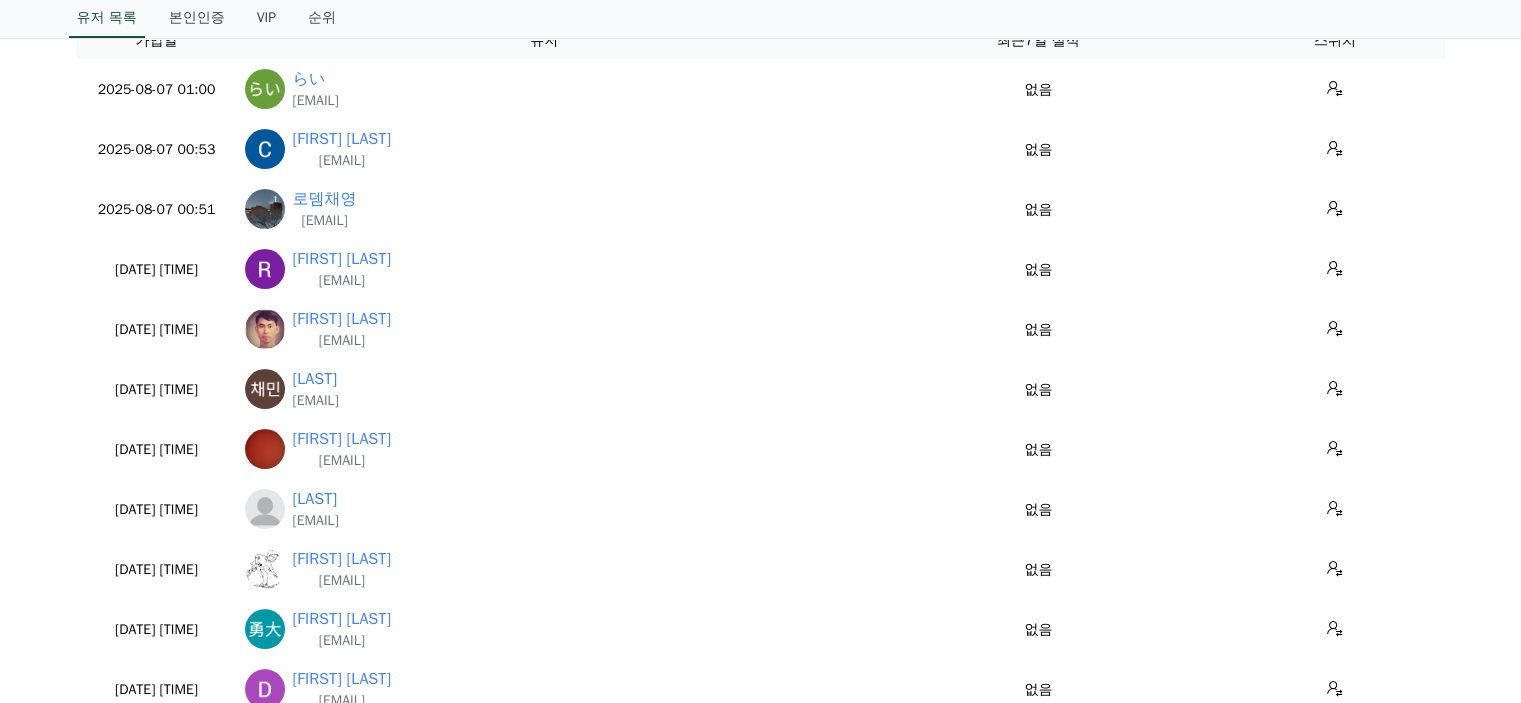 click on "전체: 15765 / 오늘: 20   *** *** ***     재집계     가입일   유저   최근7일 실적   스위치   2025-08-07 01:00   08-07     らい     raimelo2424@gmail.com   없음   2025-08-07 00:53   08-07     Chrichie Robles     chrichie.robles@gmail.com   없음   2025-08-07 00:51   08-07     로뎀채영     pinkvoice00@gmail.com   없음   2025-08-07 00:43   08-07     Ryo Mishina     moldingshaper@gmail.com   없음   2025-08-07 00:04   08-07     chung hyeon Lee     leehyun2842@gmail.com   없음   2025-08-06 22:14   08-06     이채민     minimini77039@gmail.com   없음   2025-08-06 22:12   08-06     J Hasegawa     bambooplusmothers@gmail.com   없음   2025-08-06 21:56   08-06     でんちゅー     maaa24skm@gmail.com   없음   2025-08-06 20:43   08-06     정성환 (Jason)     hwaaney@gmail.com   없음   2025-08-06 20:14   08-06     松永勇大     songyongyongda851@gmail.com   없음   2025-08-06 19:59   08-06     Dilip Kumar Meena     dilipnareda@gmail.com   없음   2025-08-06 19:39" at bounding box center (760, 476) 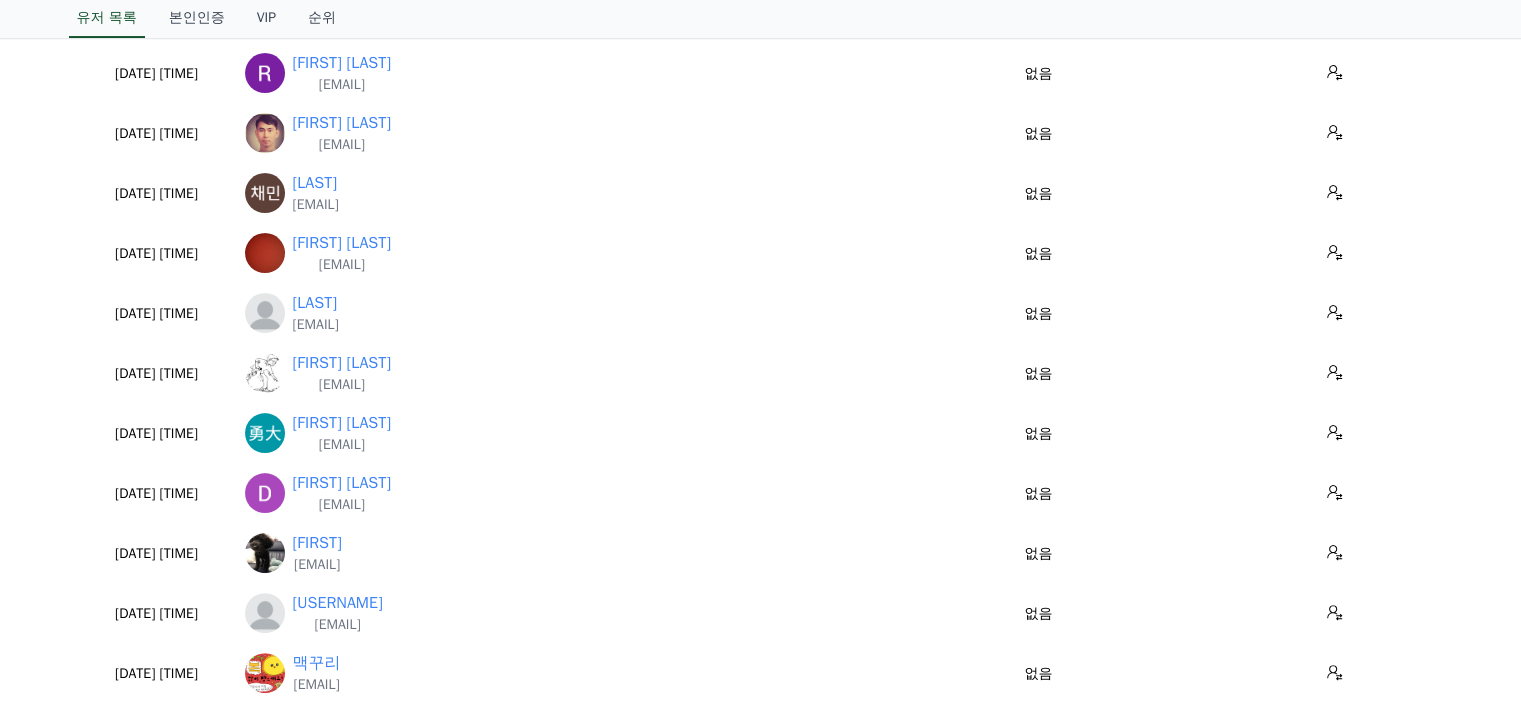 scroll, scrollTop: 400, scrollLeft: 0, axis: vertical 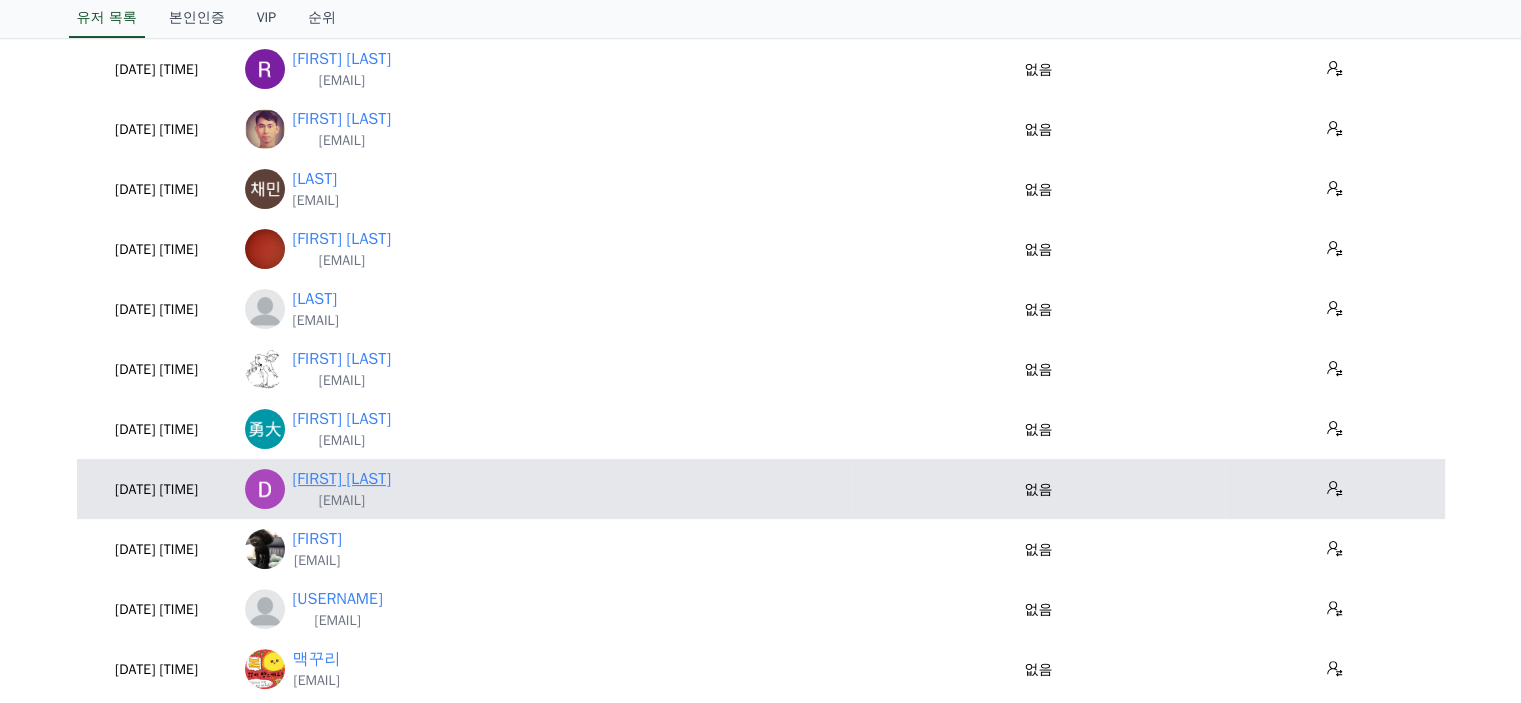 click on "Dilip Kumar Meena" at bounding box center (342, 479) 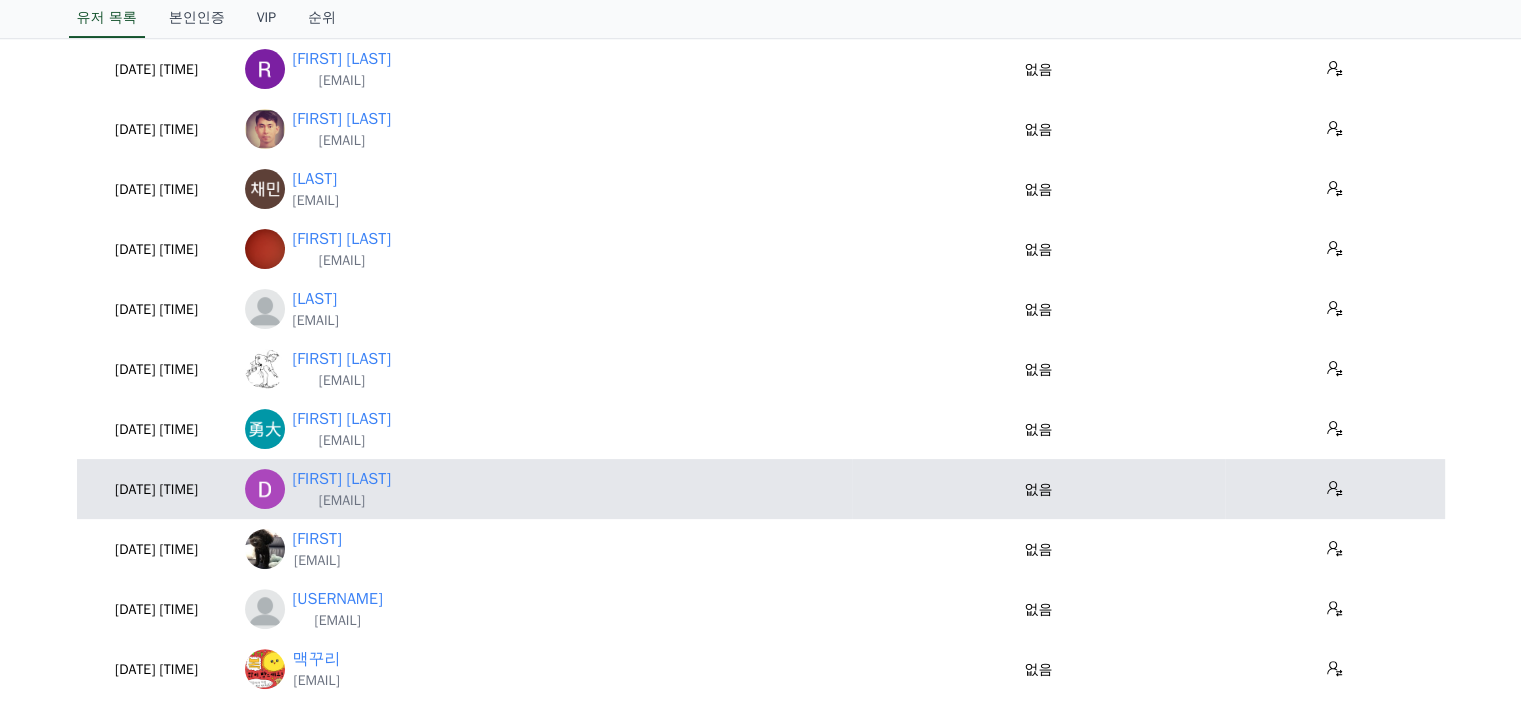 click on "dilipnareda@gmail.com" at bounding box center [342, 501] 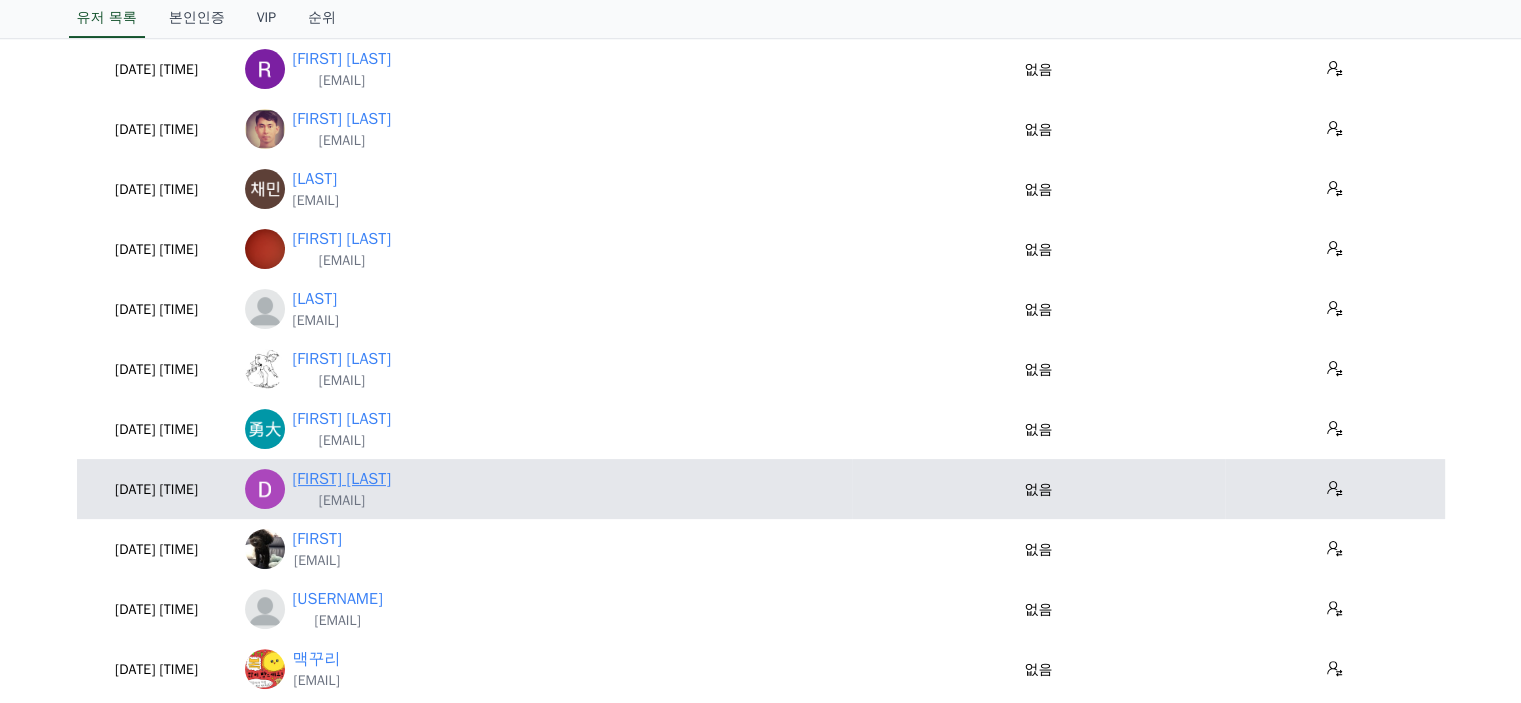 click on "Dilip Kumar Meena" at bounding box center [342, 479] 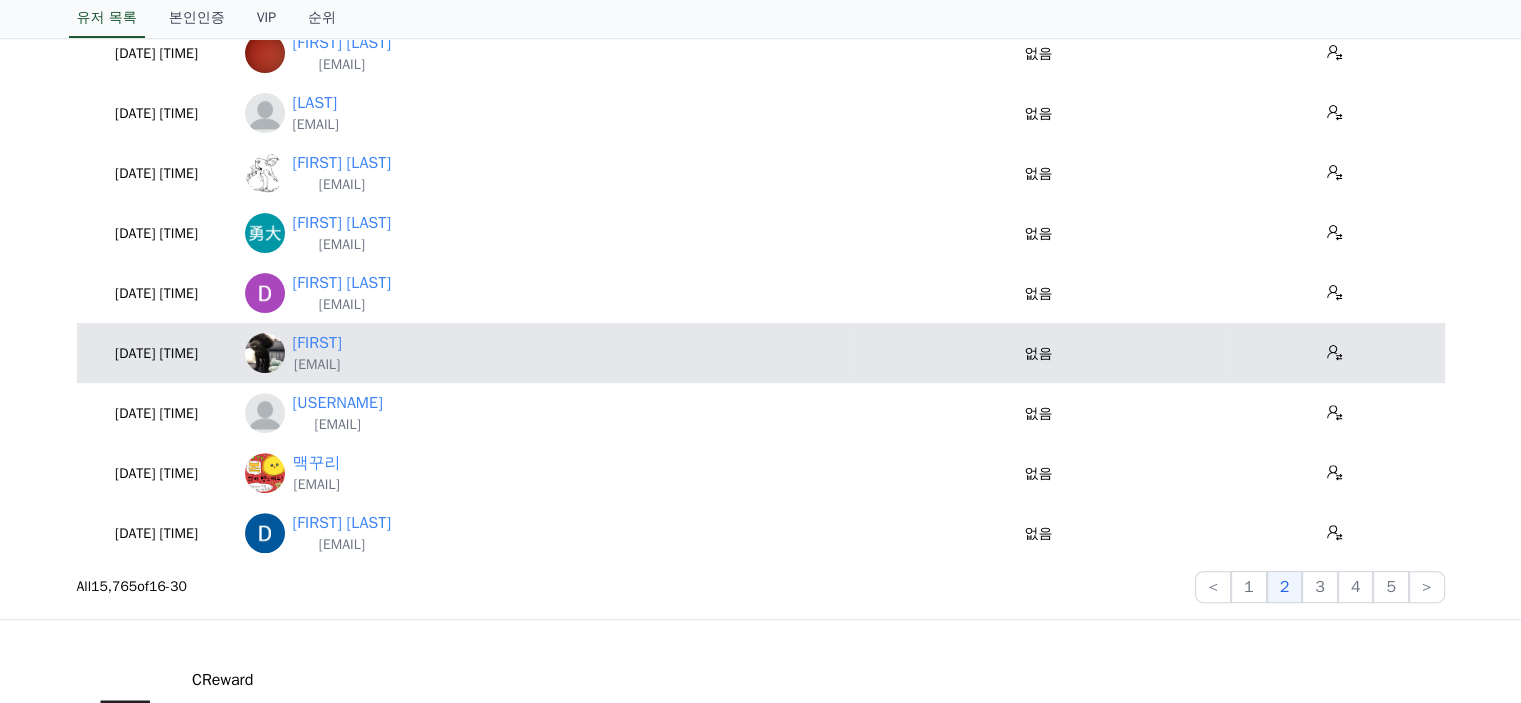 scroll, scrollTop: 600, scrollLeft: 0, axis: vertical 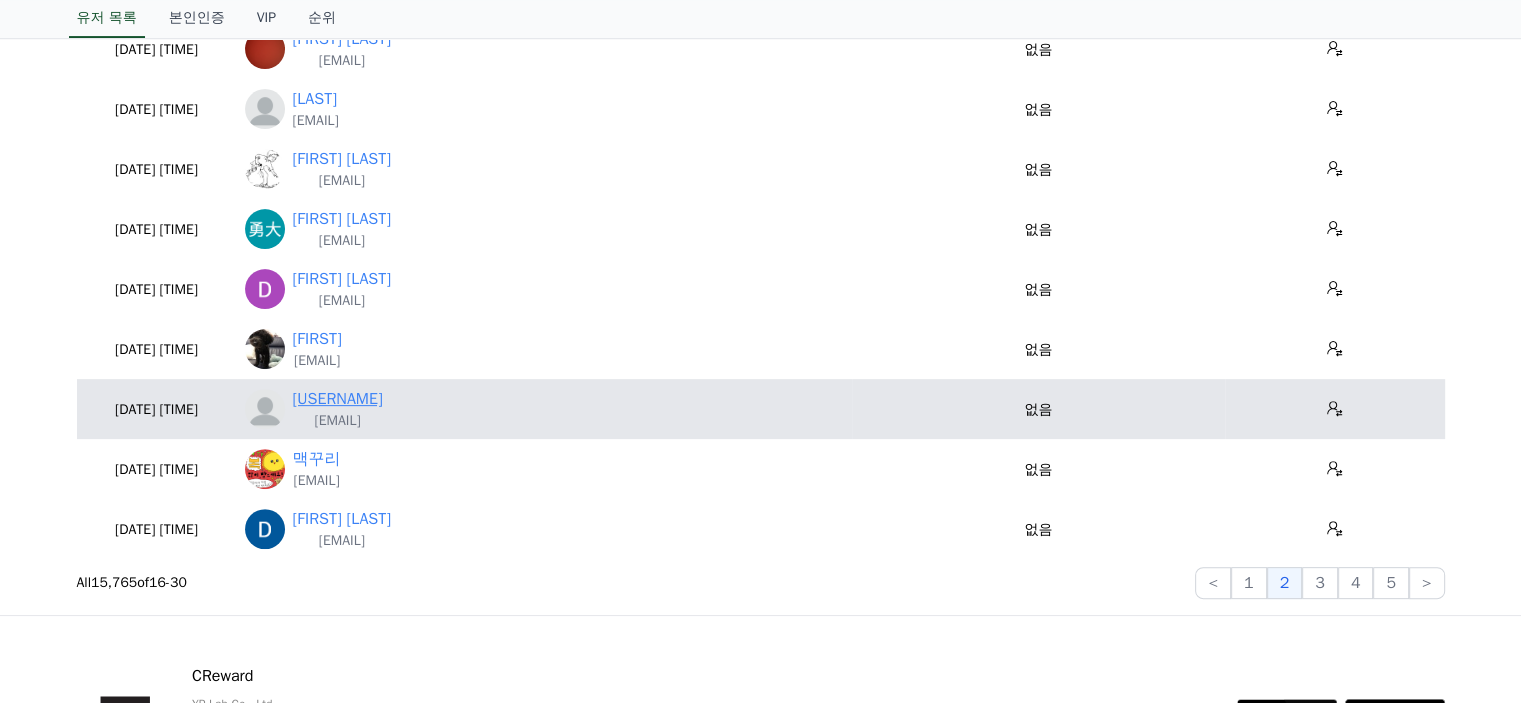 click on "joor0909" at bounding box center [338, 399] 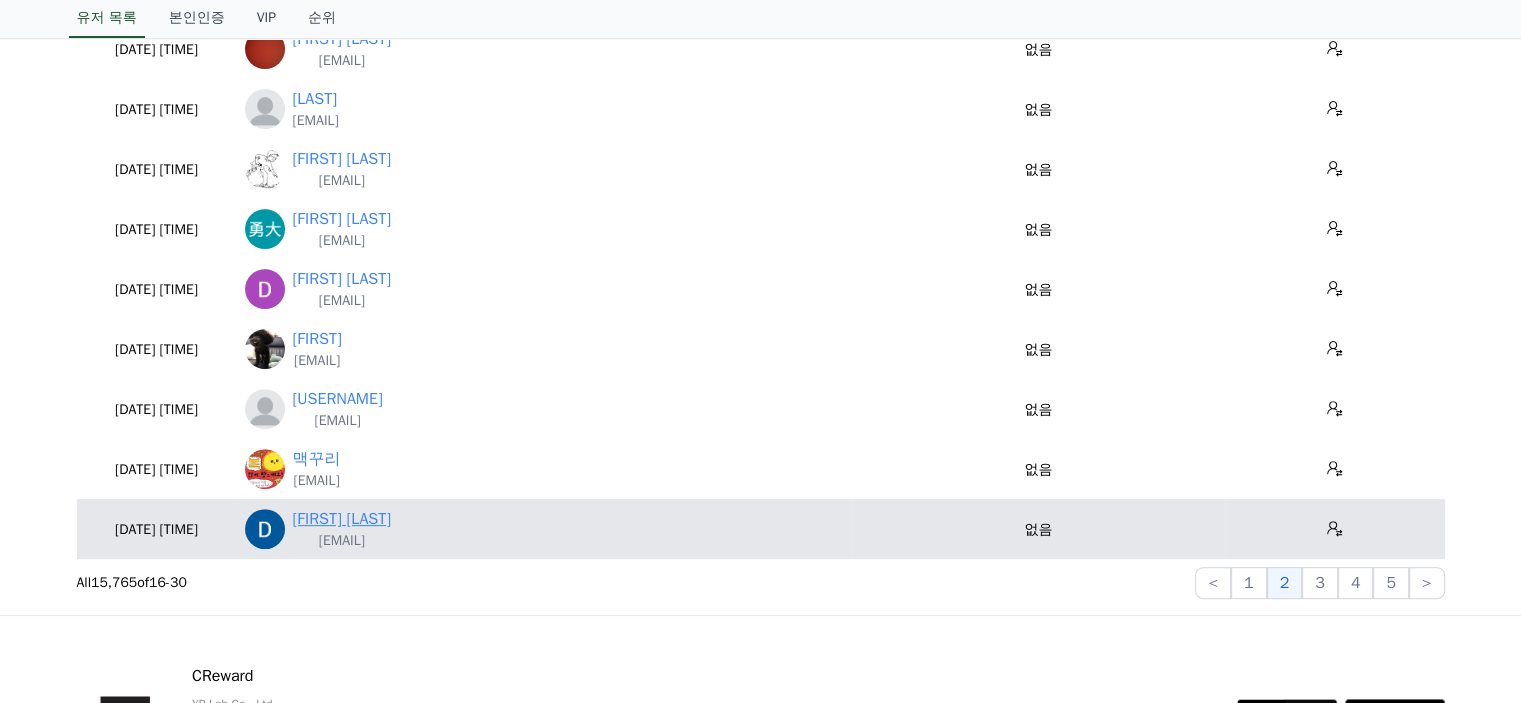 click on "David McCann" at bounding box center (342, 519) 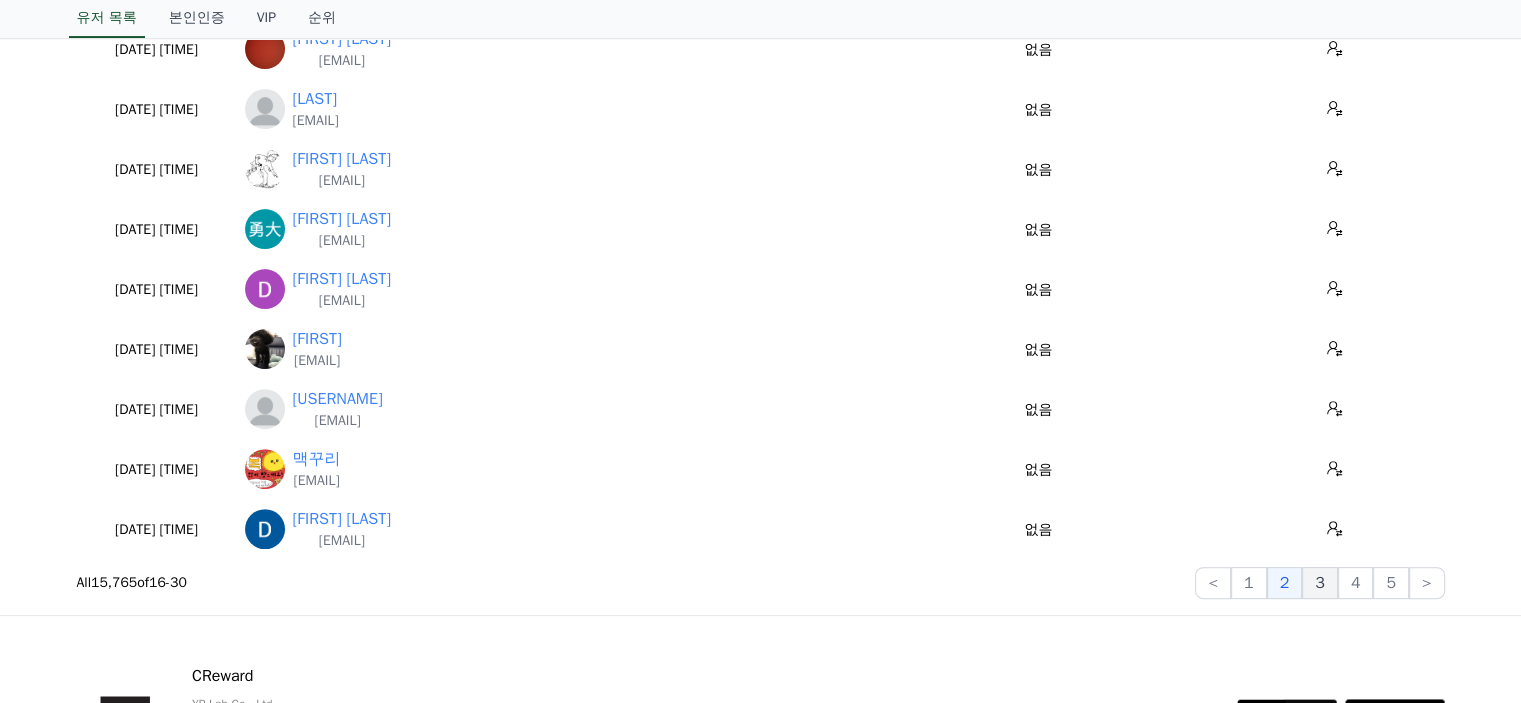 click on "3" 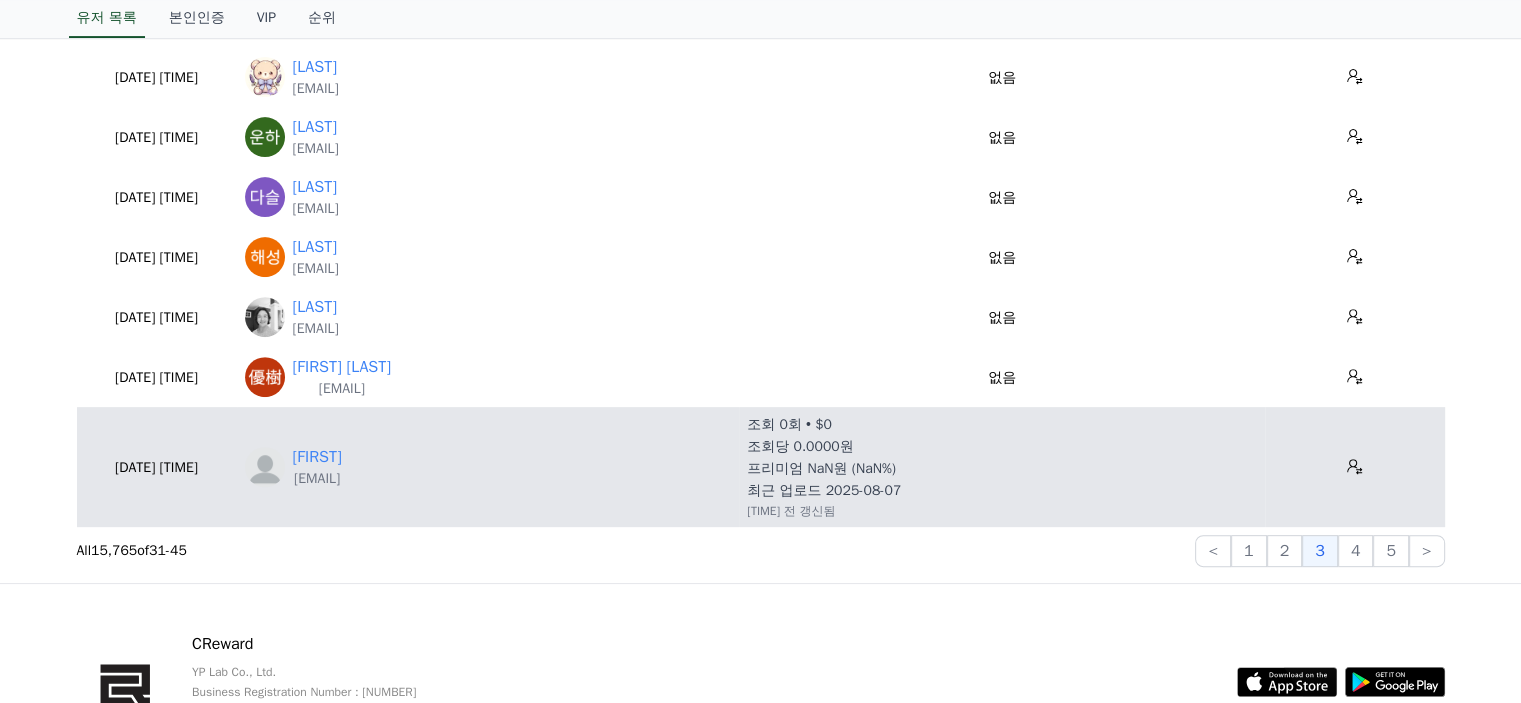 scroll, scrollTop: 800, scrollLeft: 0, axis: vertical 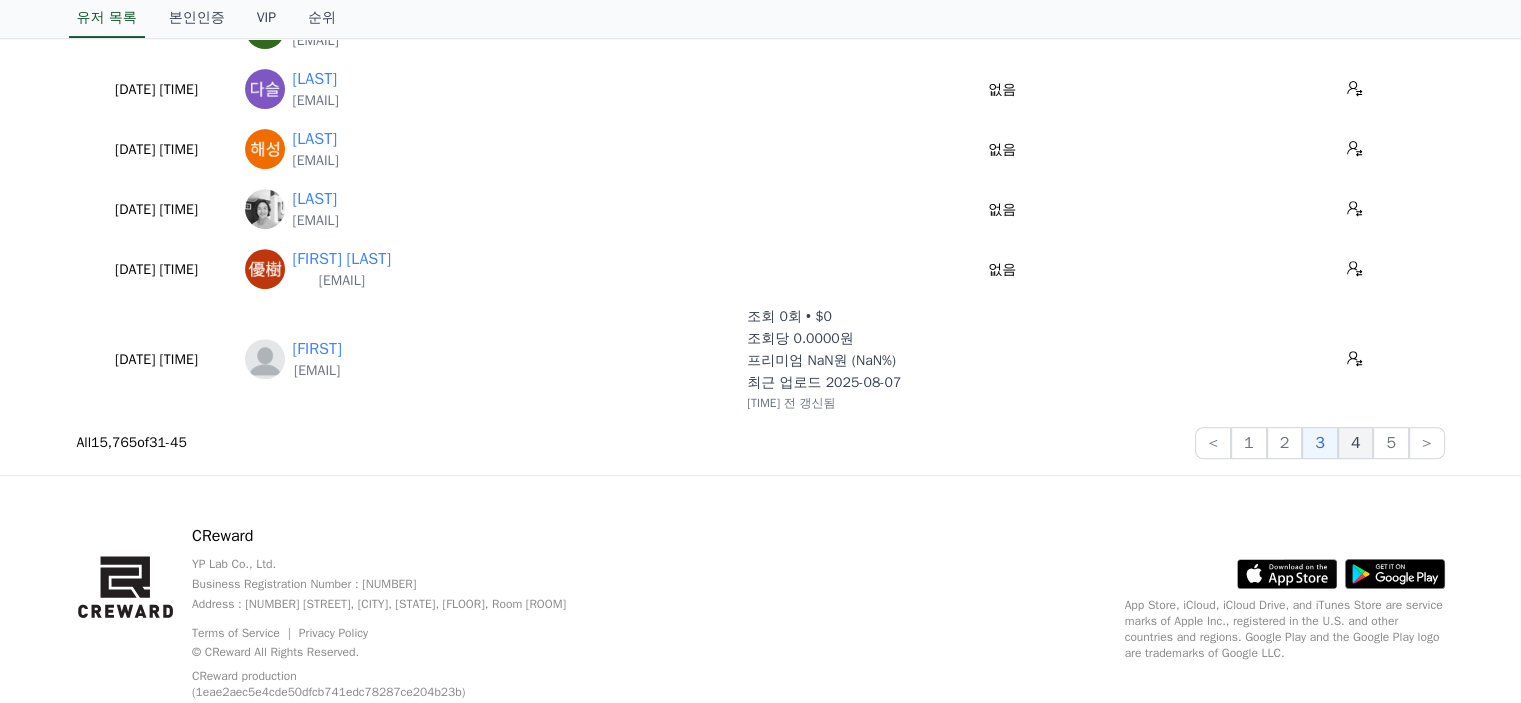 click on "4" 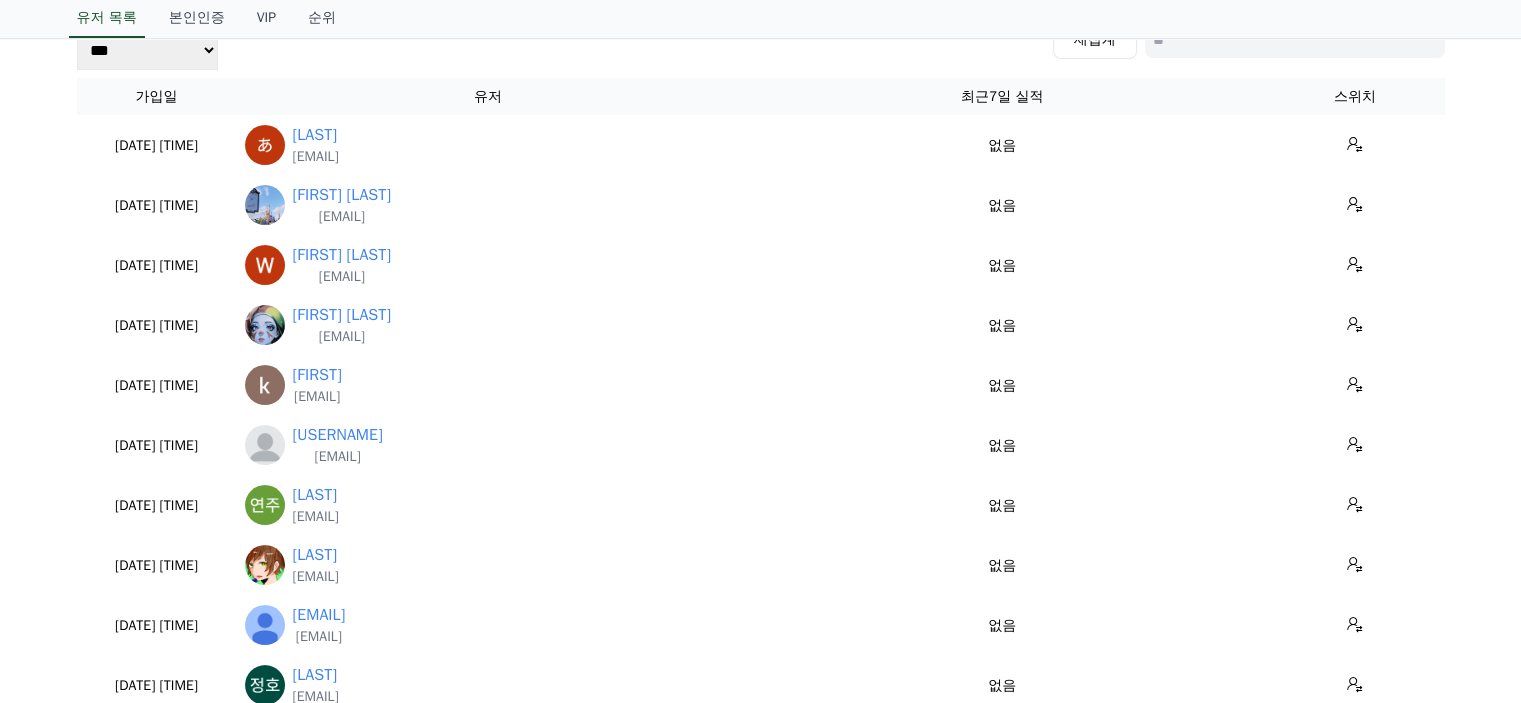 scroll, scrollTop: 100, scrollLeft: 0, axis: vertical 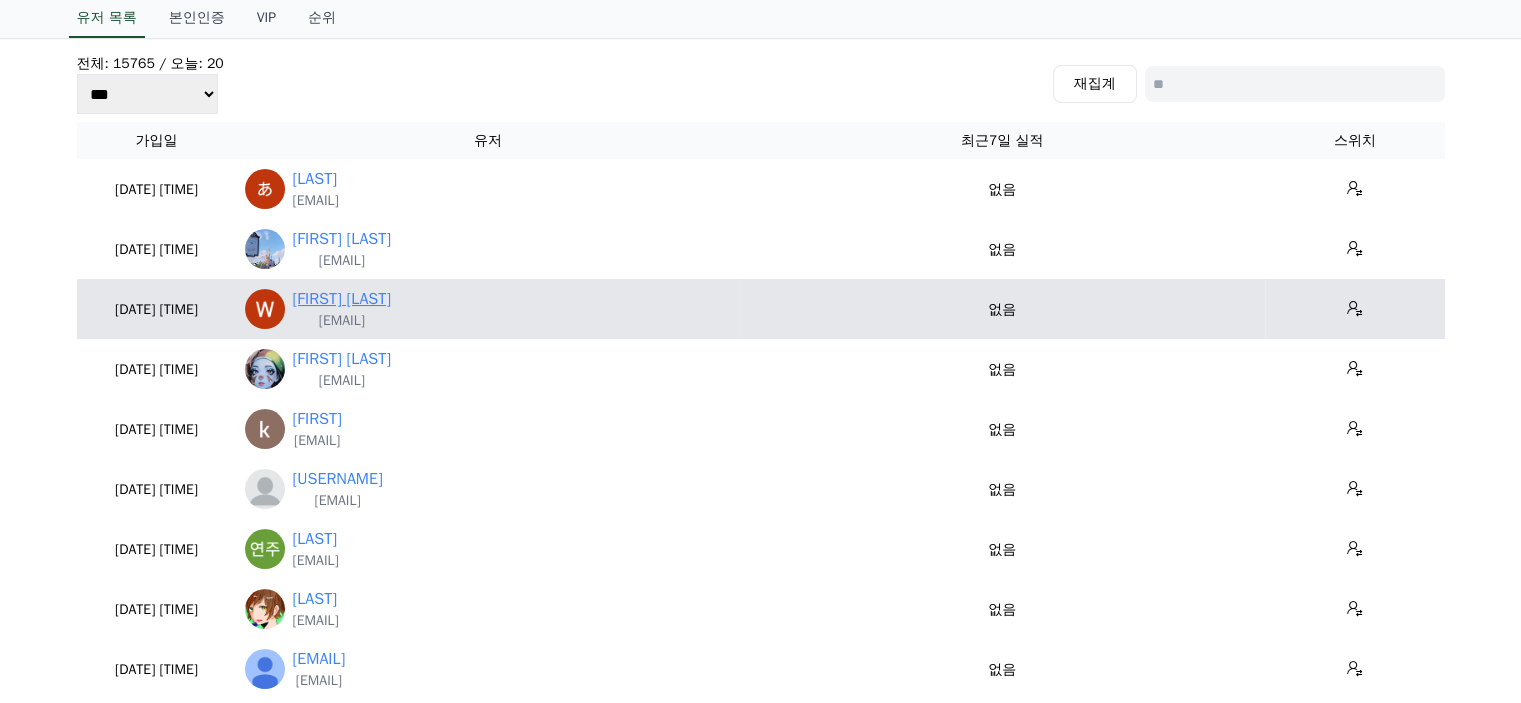 click on "Winter Silent" at bounding box center (342, 299) 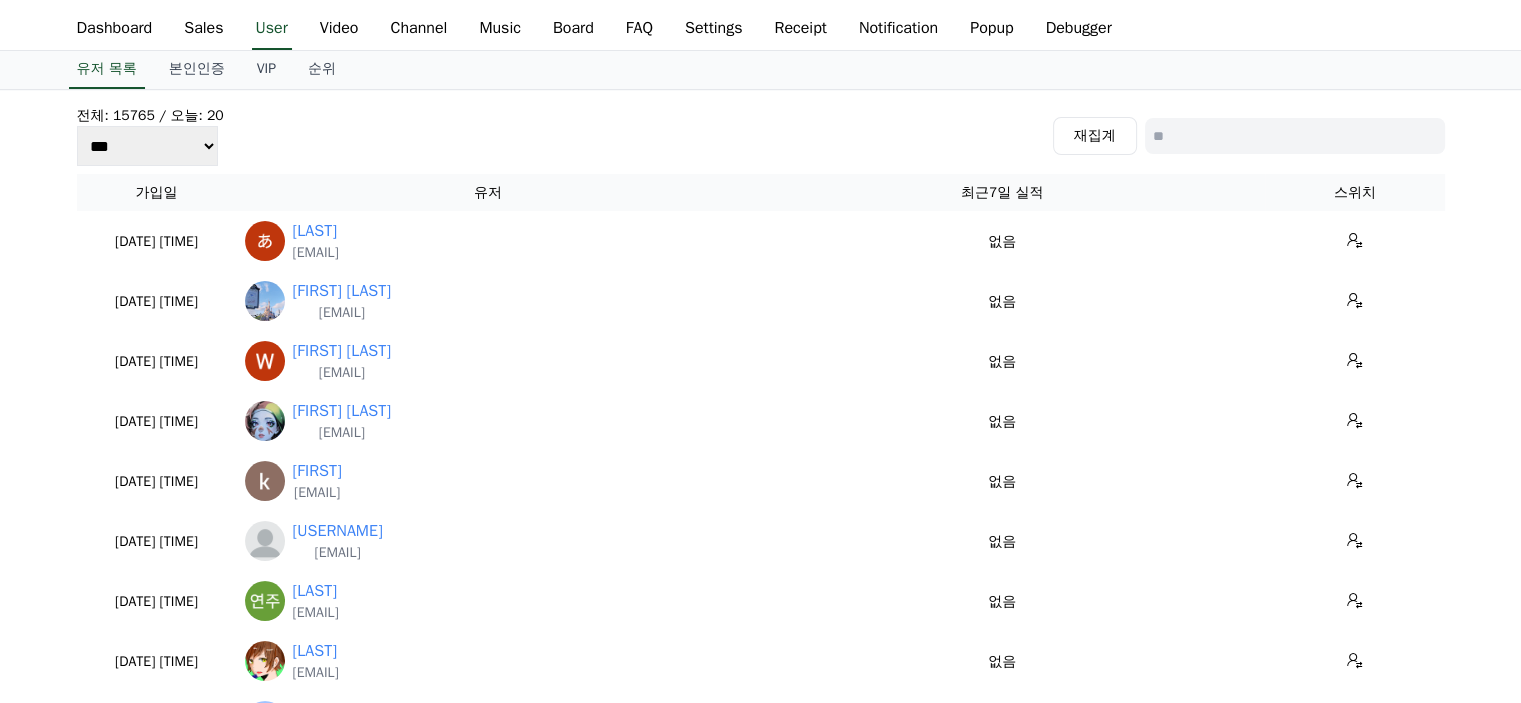 scroll, scrollTop: 0, scrollLeft: 0, axis: both 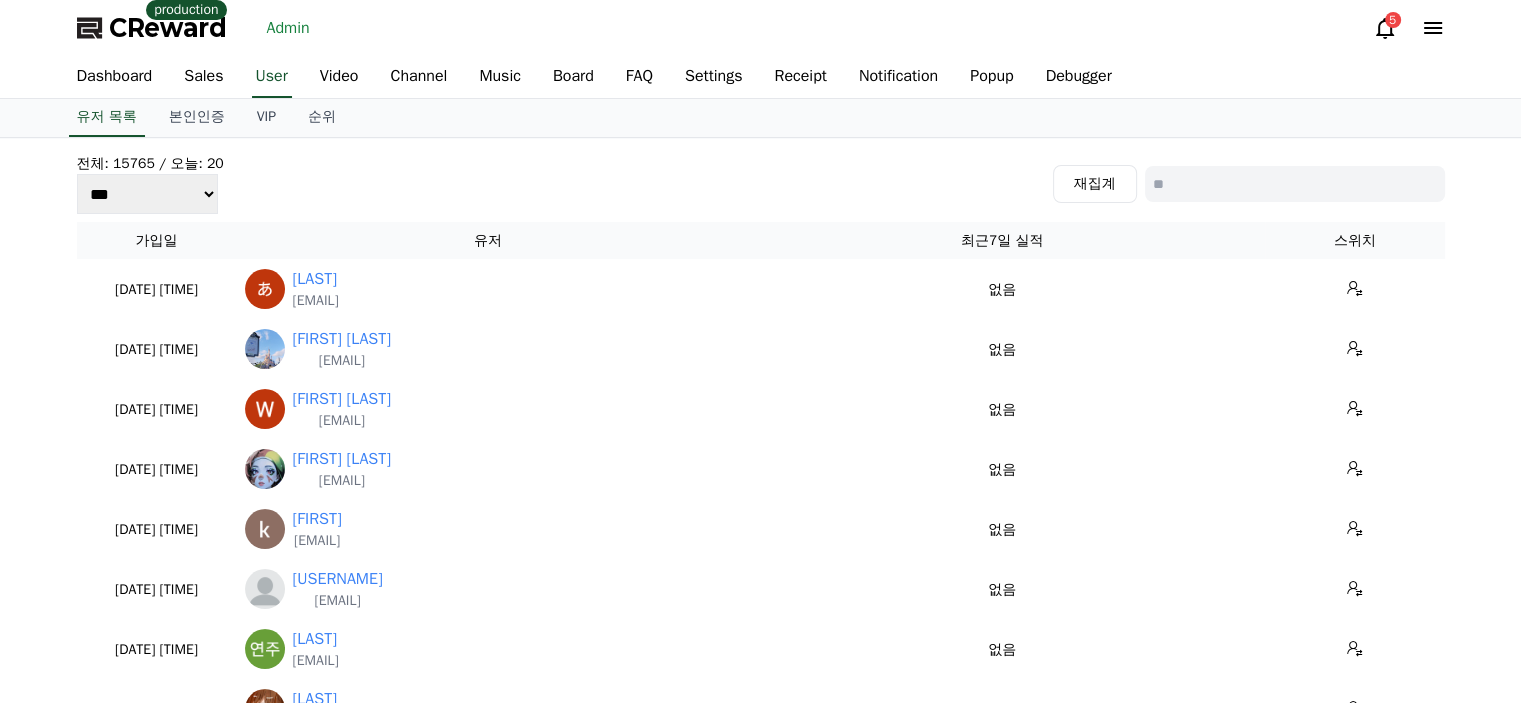 click at bounding box center (1295, 184) 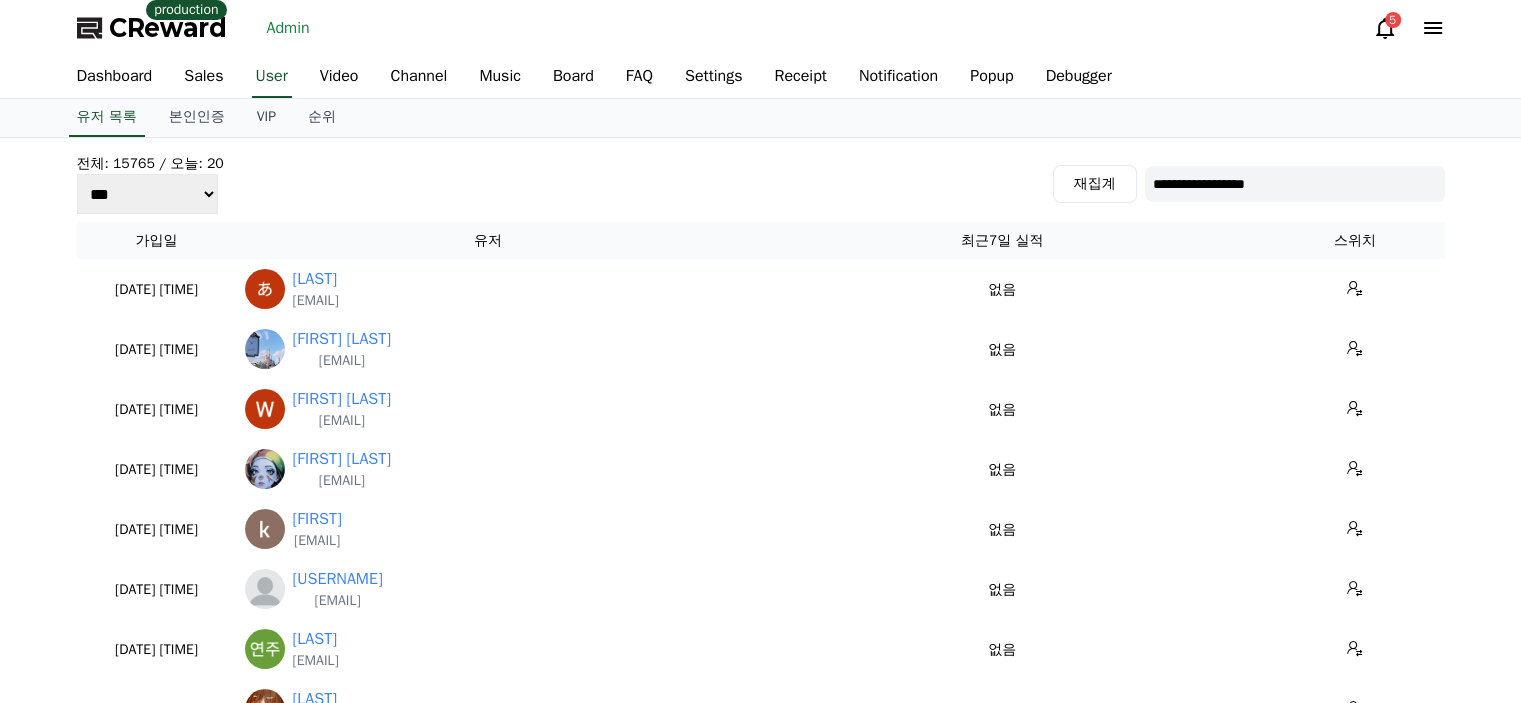 type on "**********" 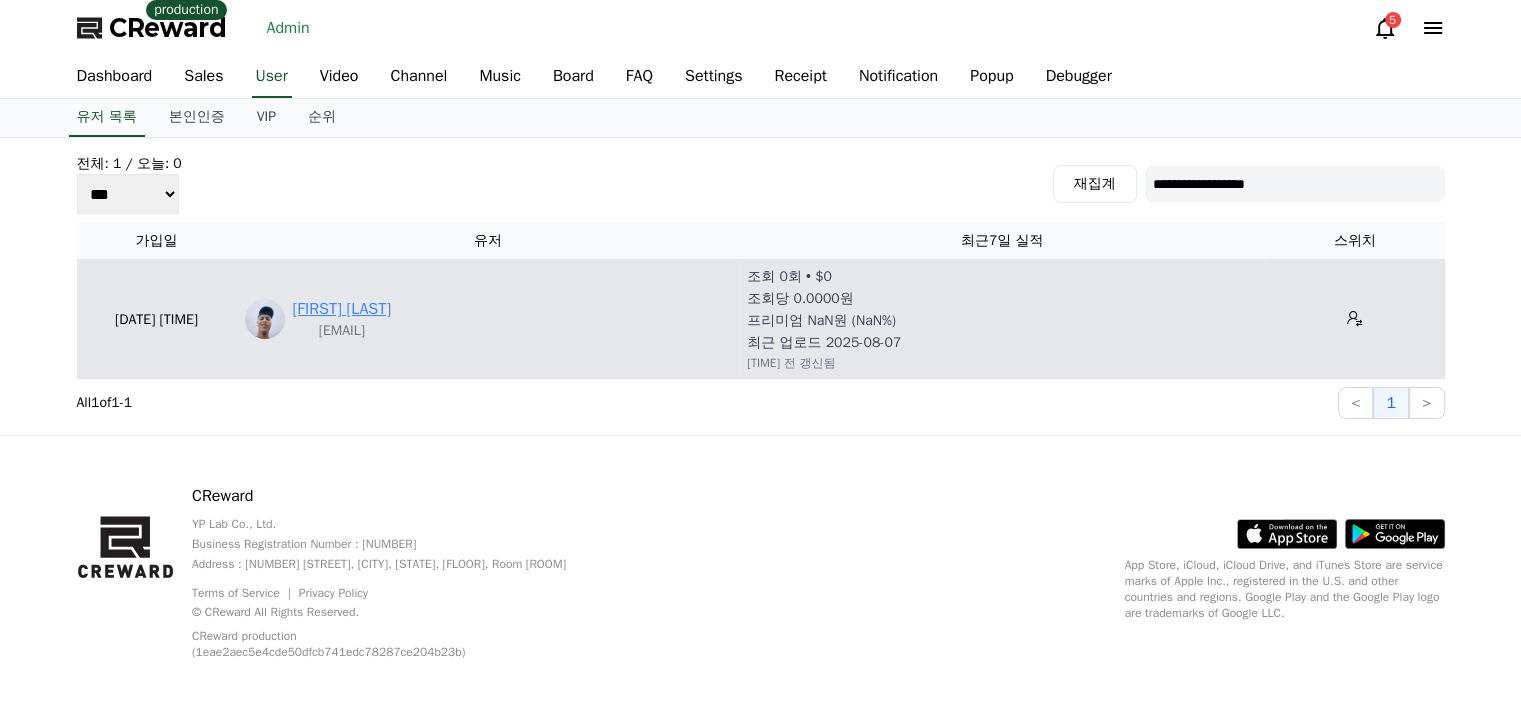 click on "Nedo Johnson" at bounding box center (342, 309) 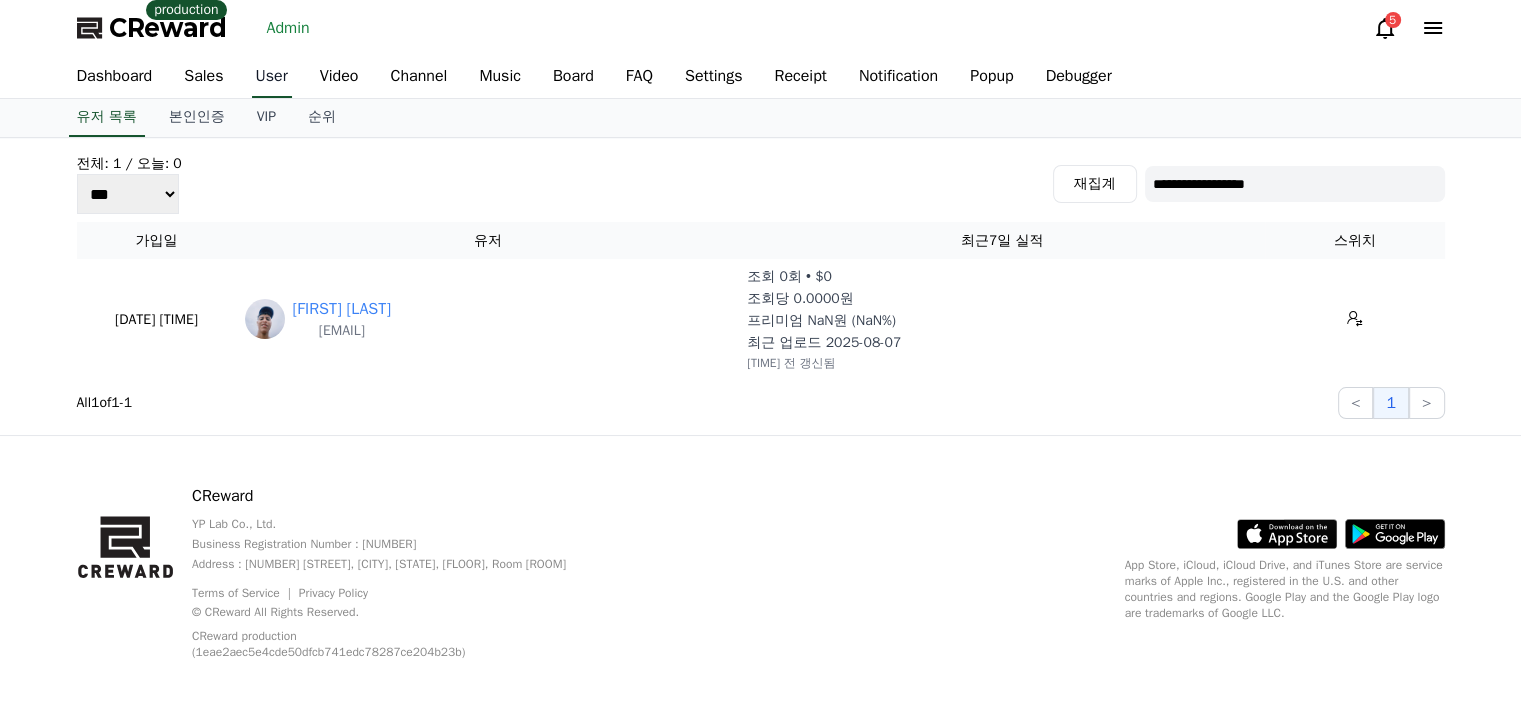 click on "User" at bounding box center (272, 77) 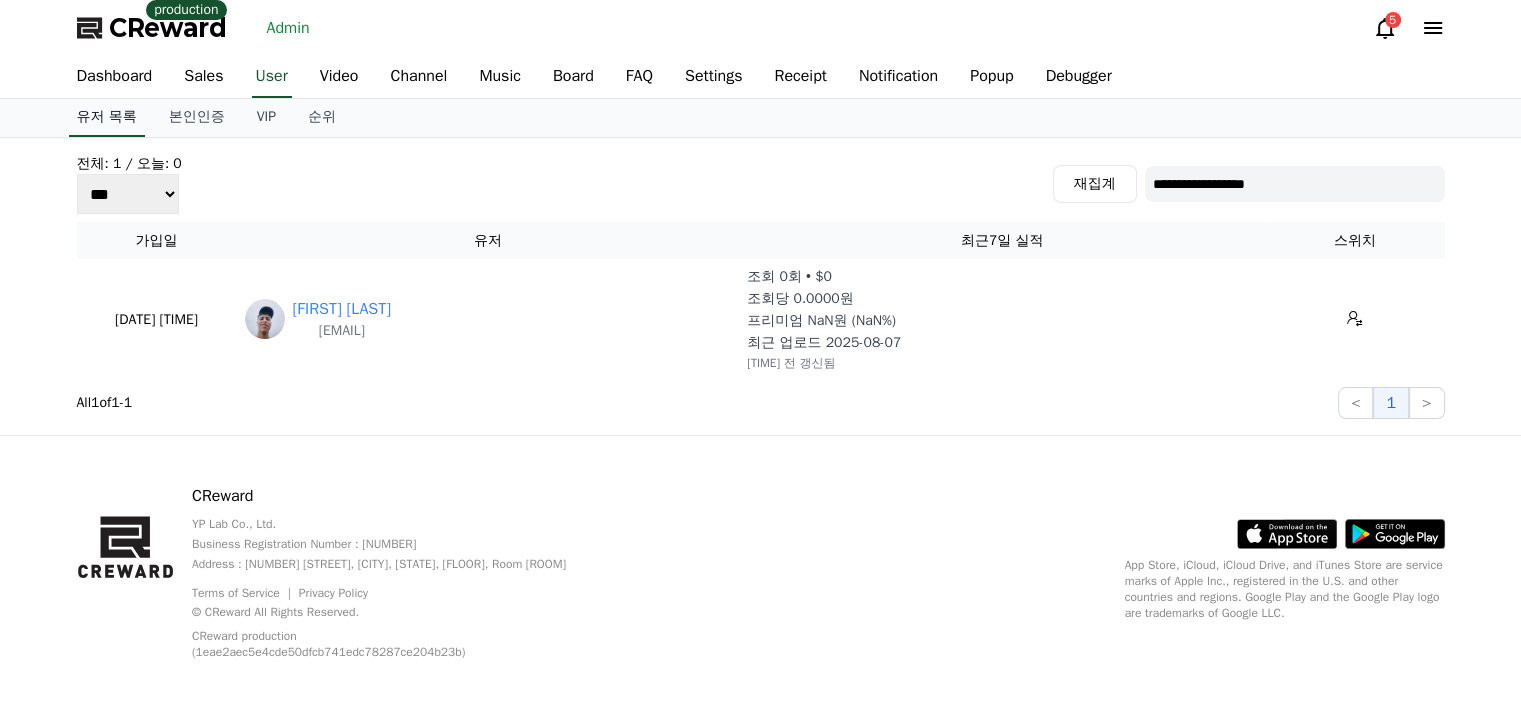 click on "유저 목록" at bounding box center (107, 118) 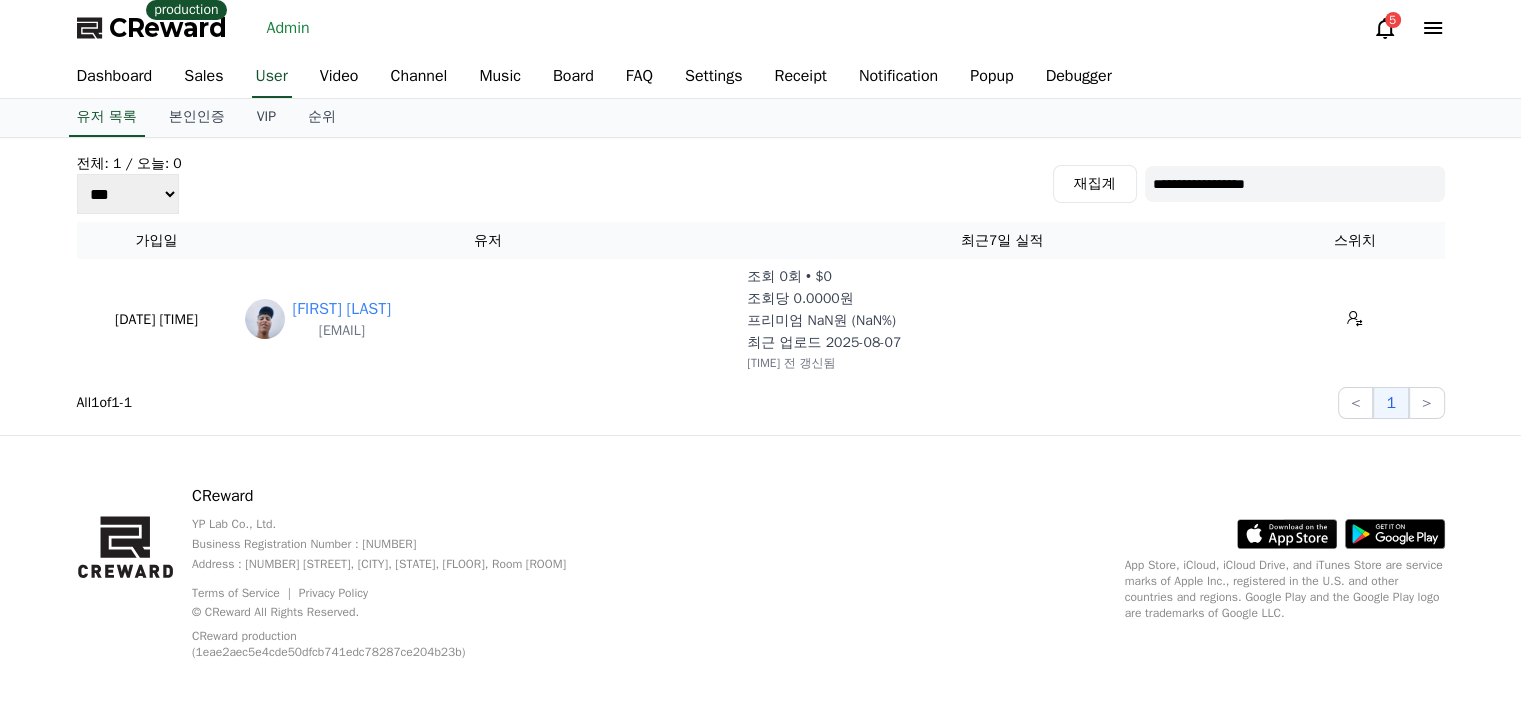 click on "**********" at bounding box center [761, 184] 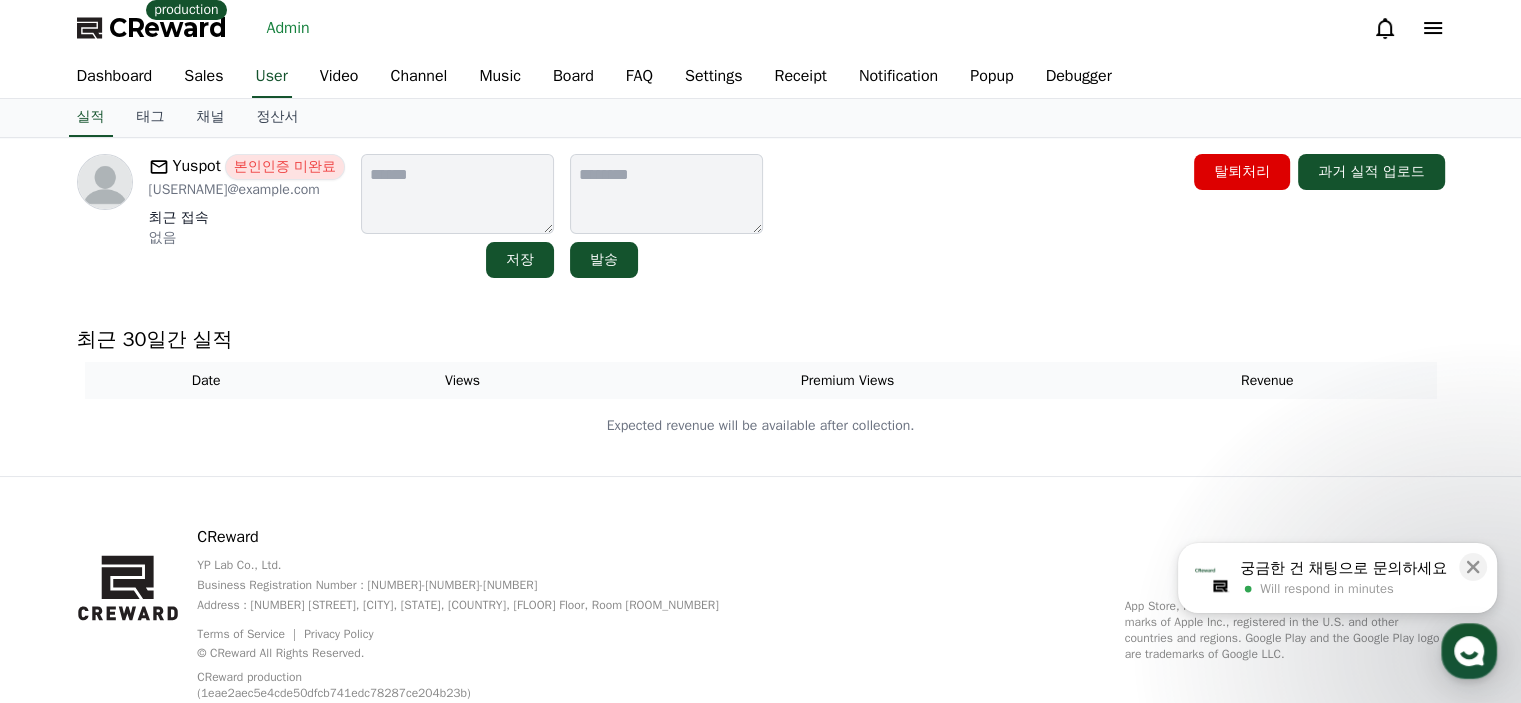 scroll, scrollTop: 0, scrollLeft: 0, axis: both 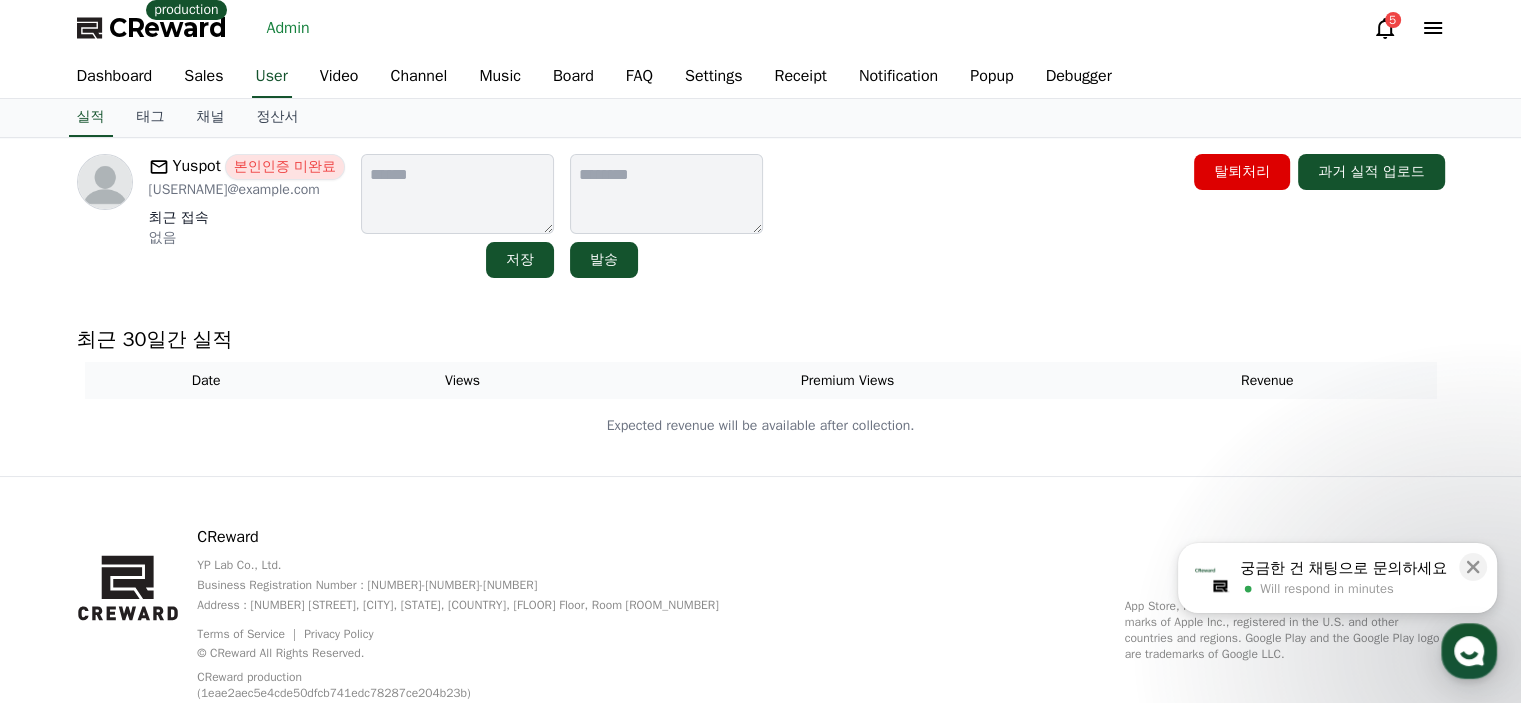 click on "tiarapuppy@gmail.com" at bounding box center [247, 190] 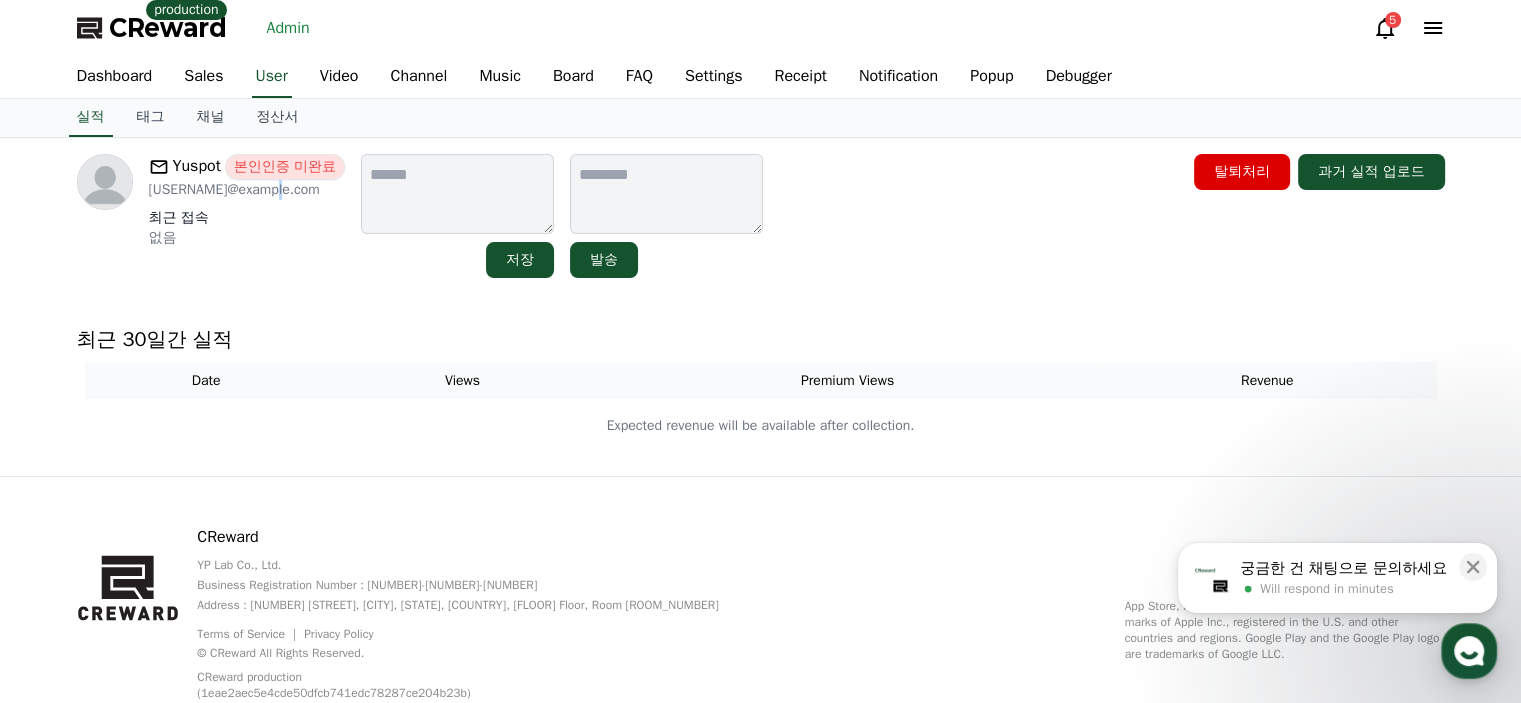 click on "tiarapuppy@gmail.com" at bounding box center (247, 190) 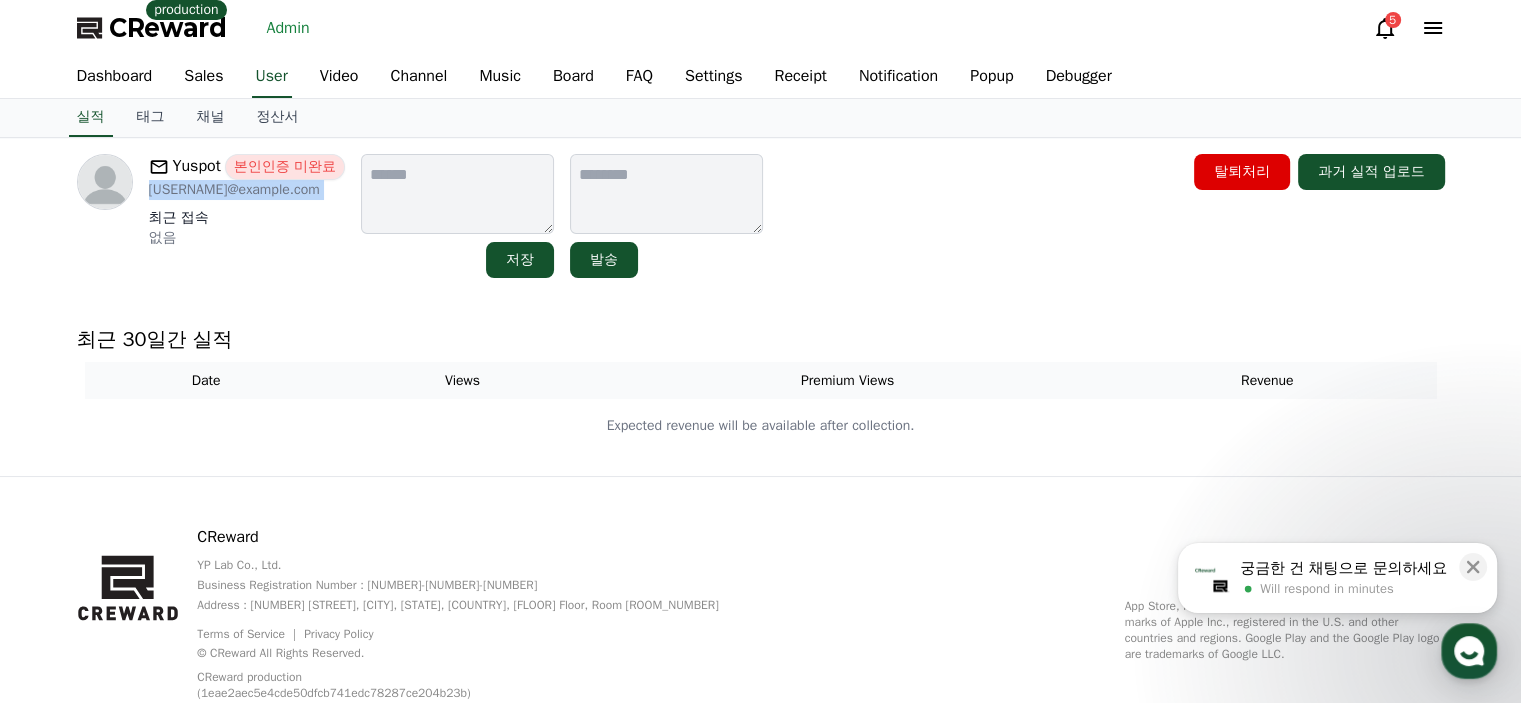 click on "tiarapuppy@gmail.com" at bounding box center [247, 190] 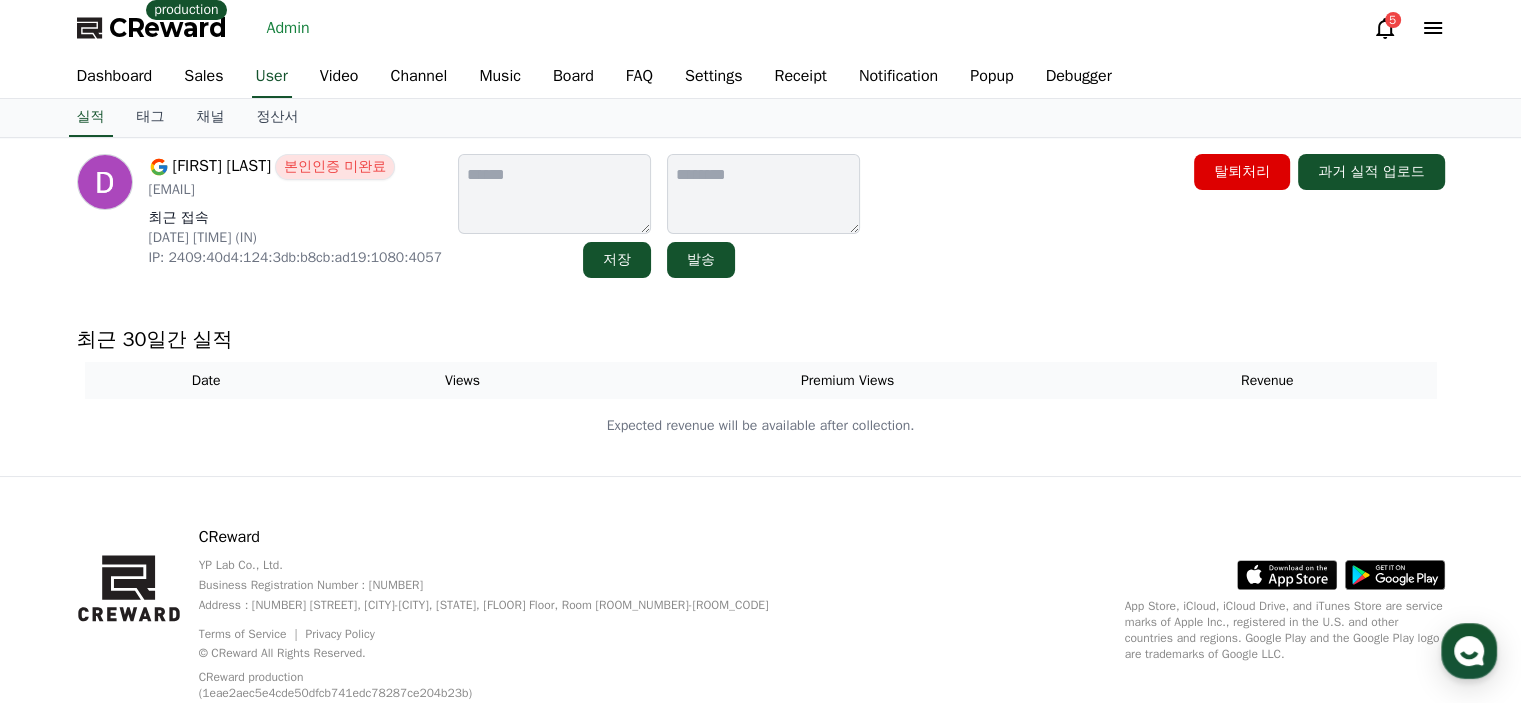 scroll, scrollTop: 0, scrollLeft: 0, axis: both 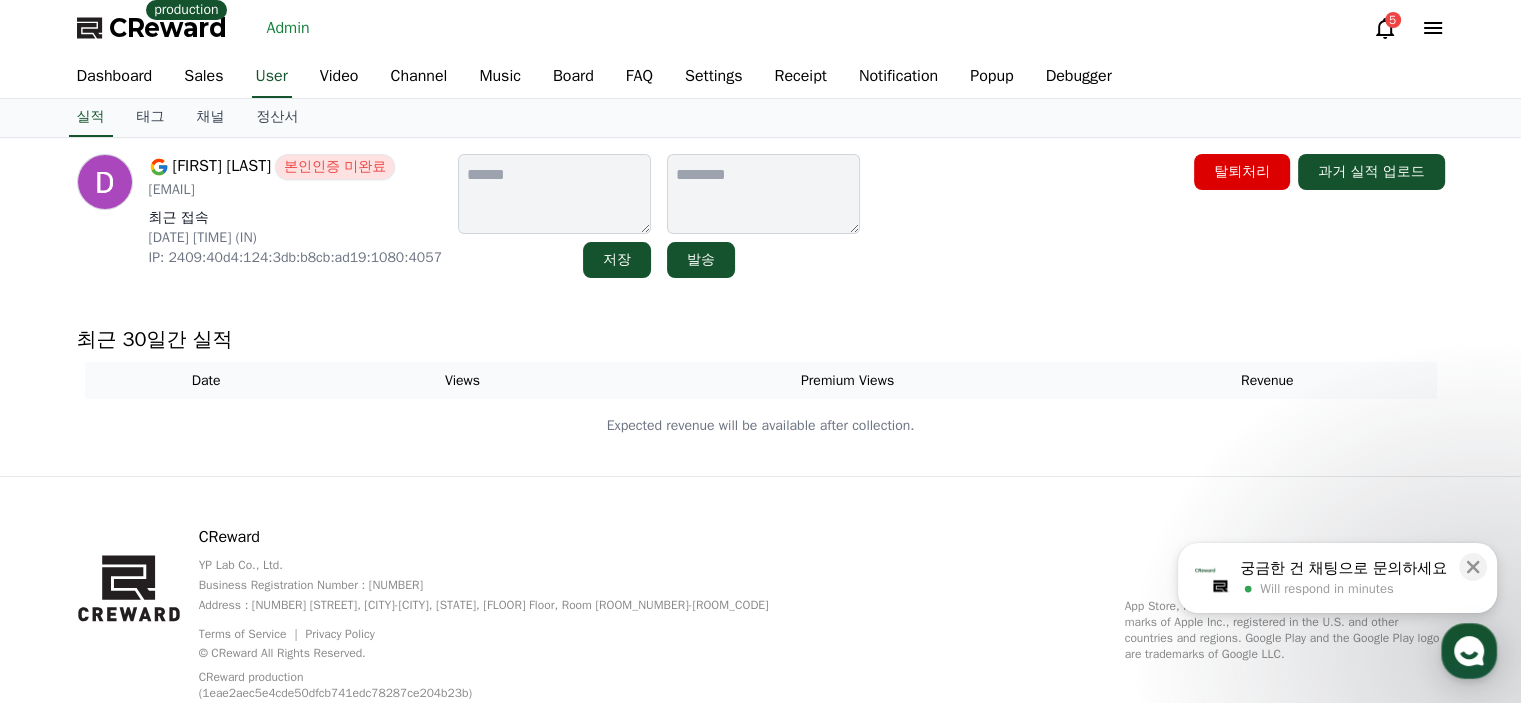 click on "dilipnareda@gmail.com" at bounding box center [295, 190] 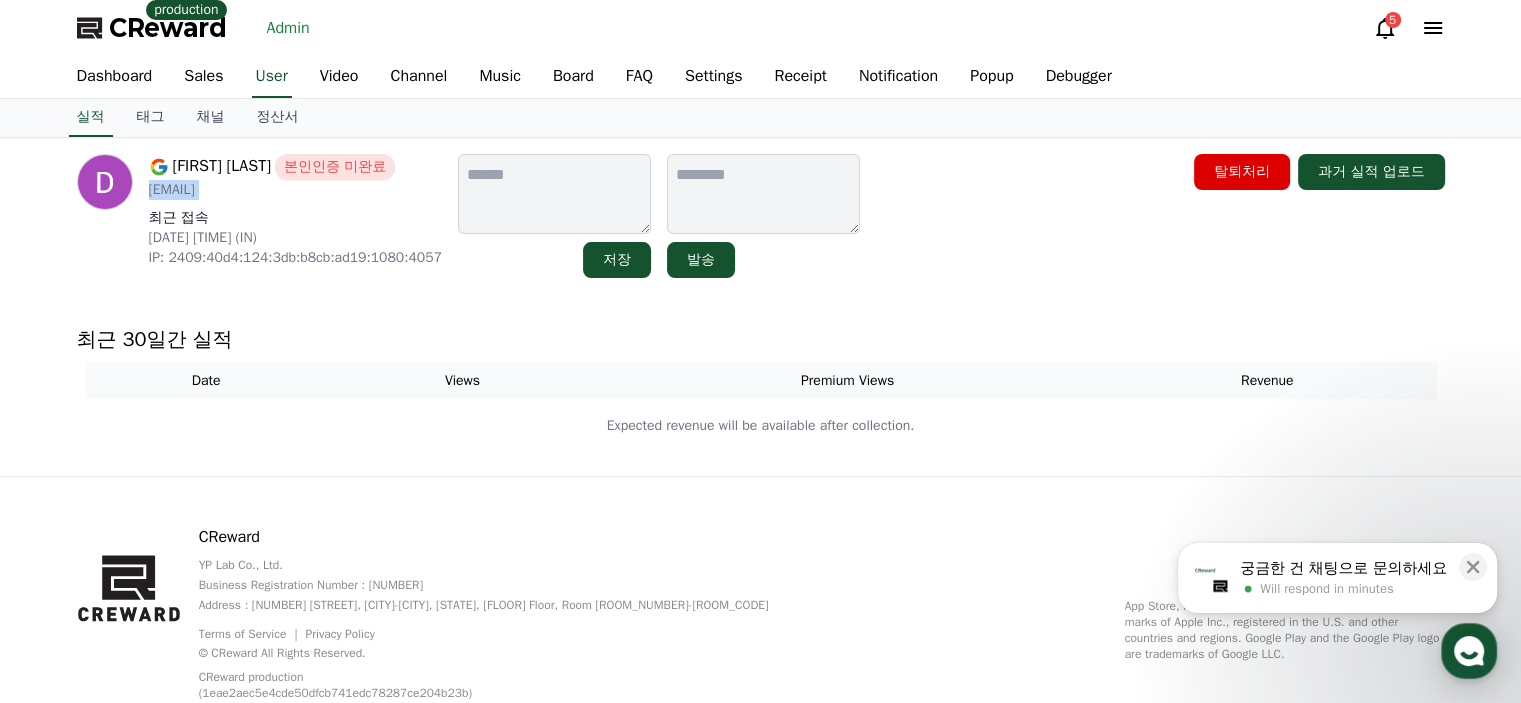 click on "dilipnareda@gmail.com" at bounding box center (295, 190) 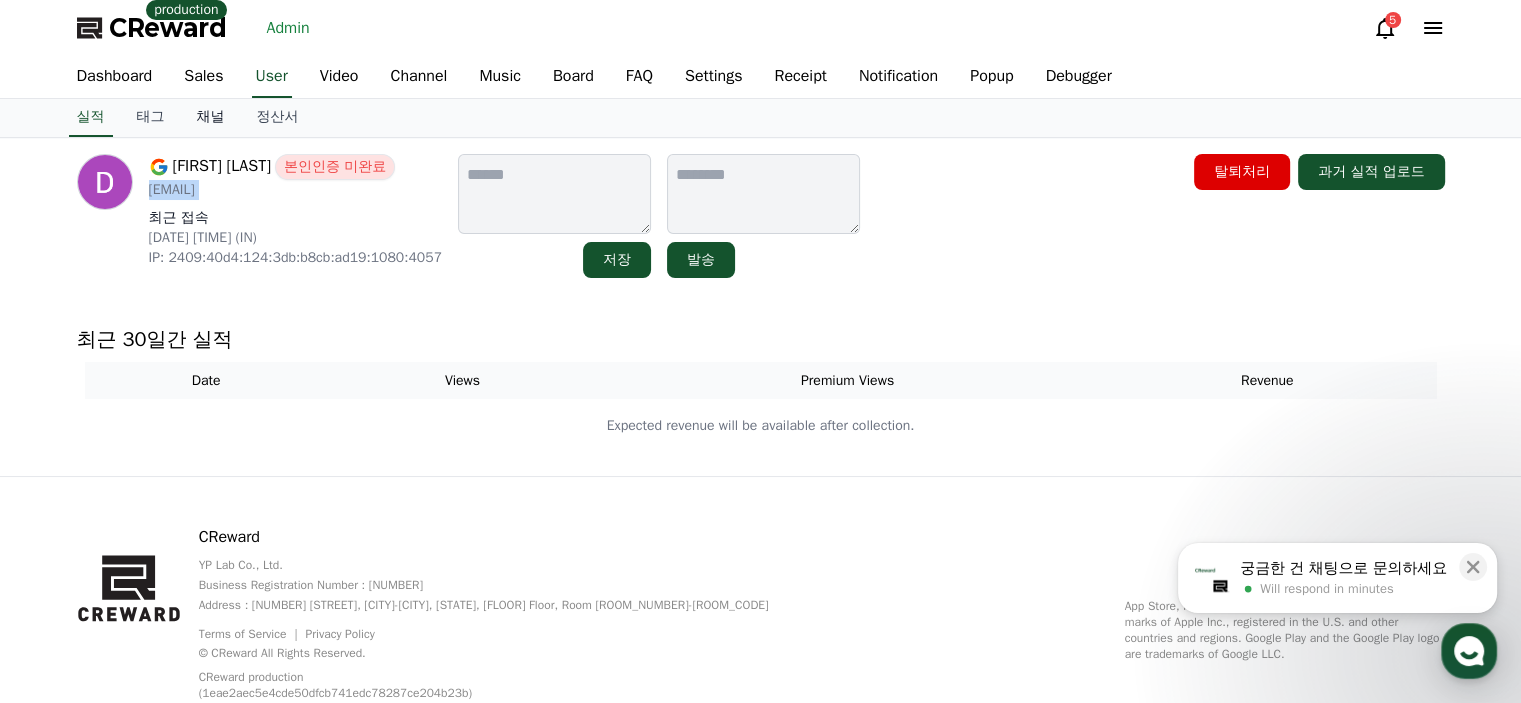 click on "채널" at bounding box center [211, 118] 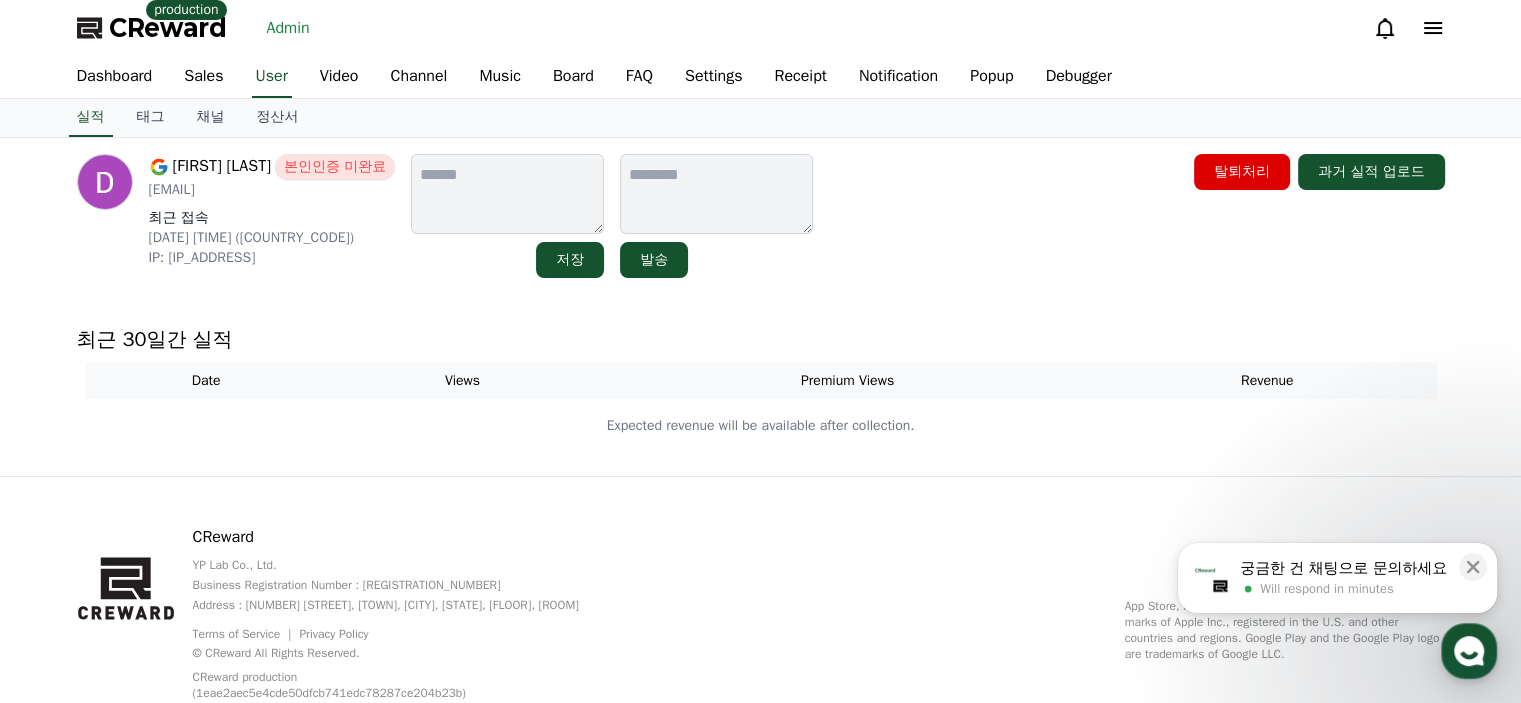 scroll, scrollTop: 0, scrollLeft: 0, axis: both 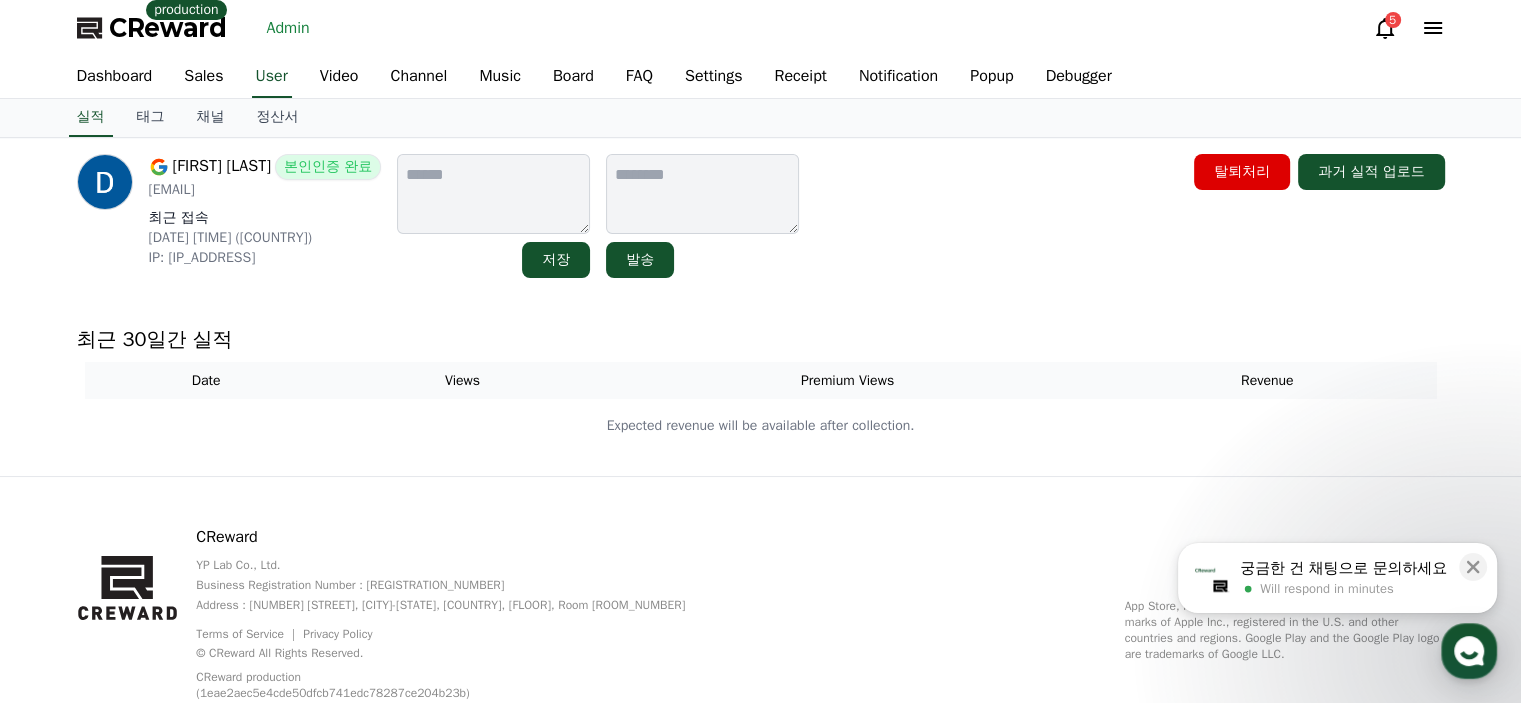 click on "davmc00@gmail.com" at bounding box center [265, 190] 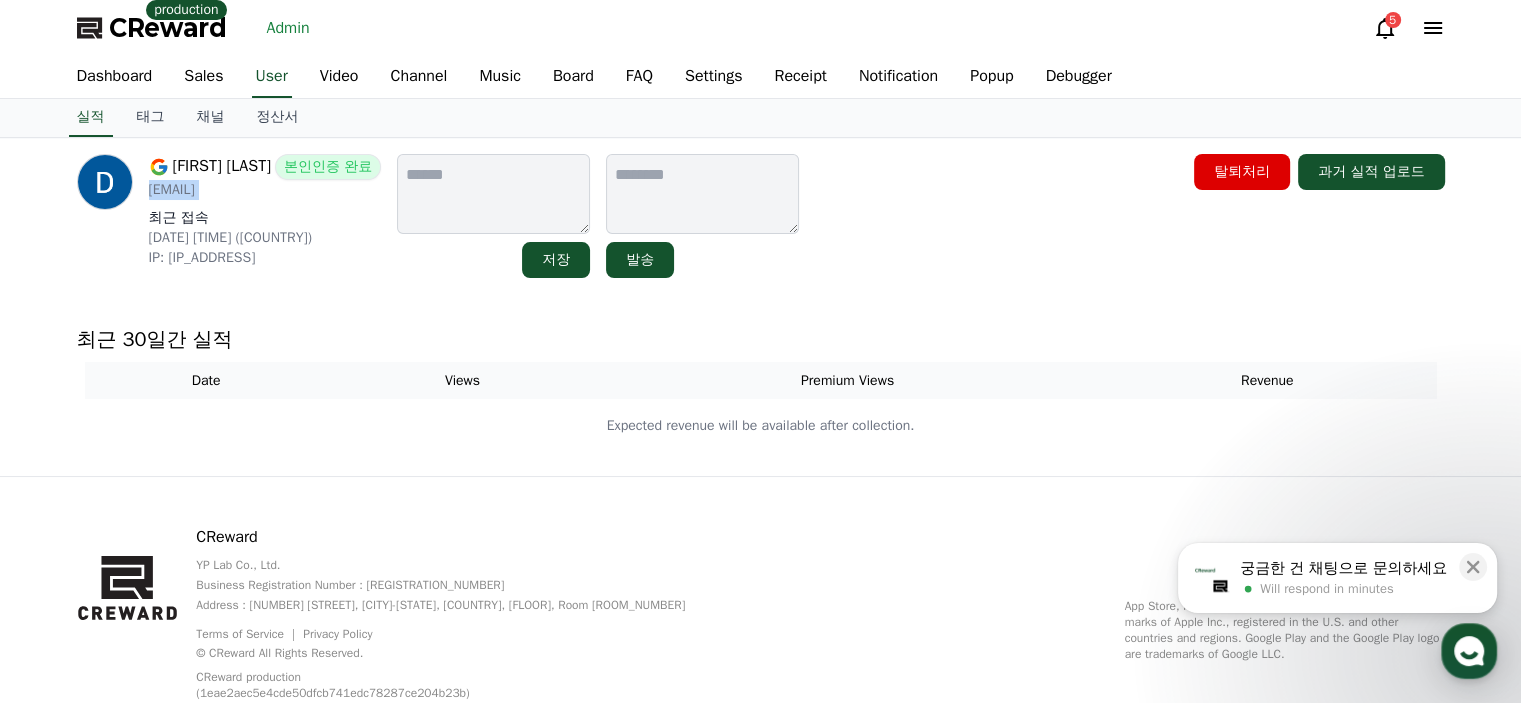 click on "davmc00@gmail.com" at bounding box center (265, 190) 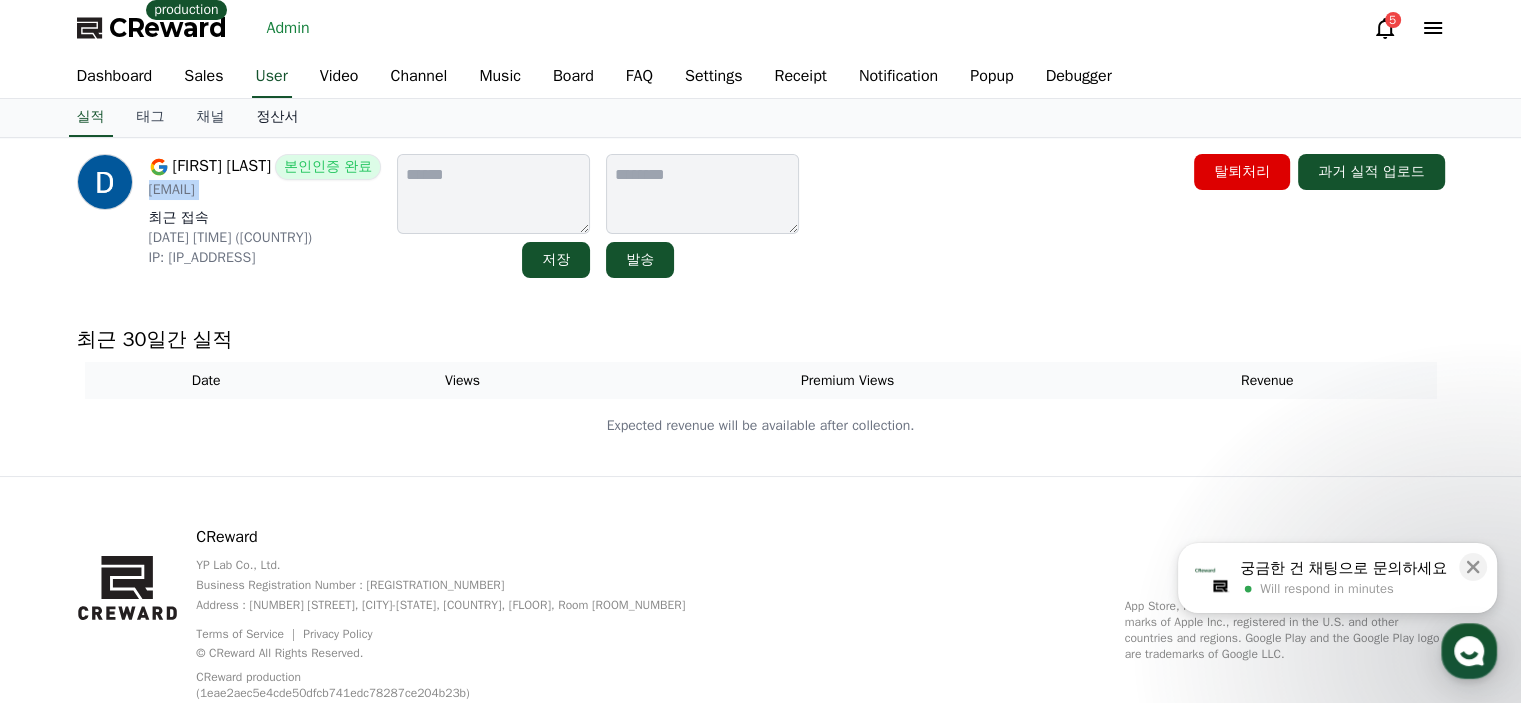 click on "실적 태그 채널 정산서" at bounding box center [761, 118] 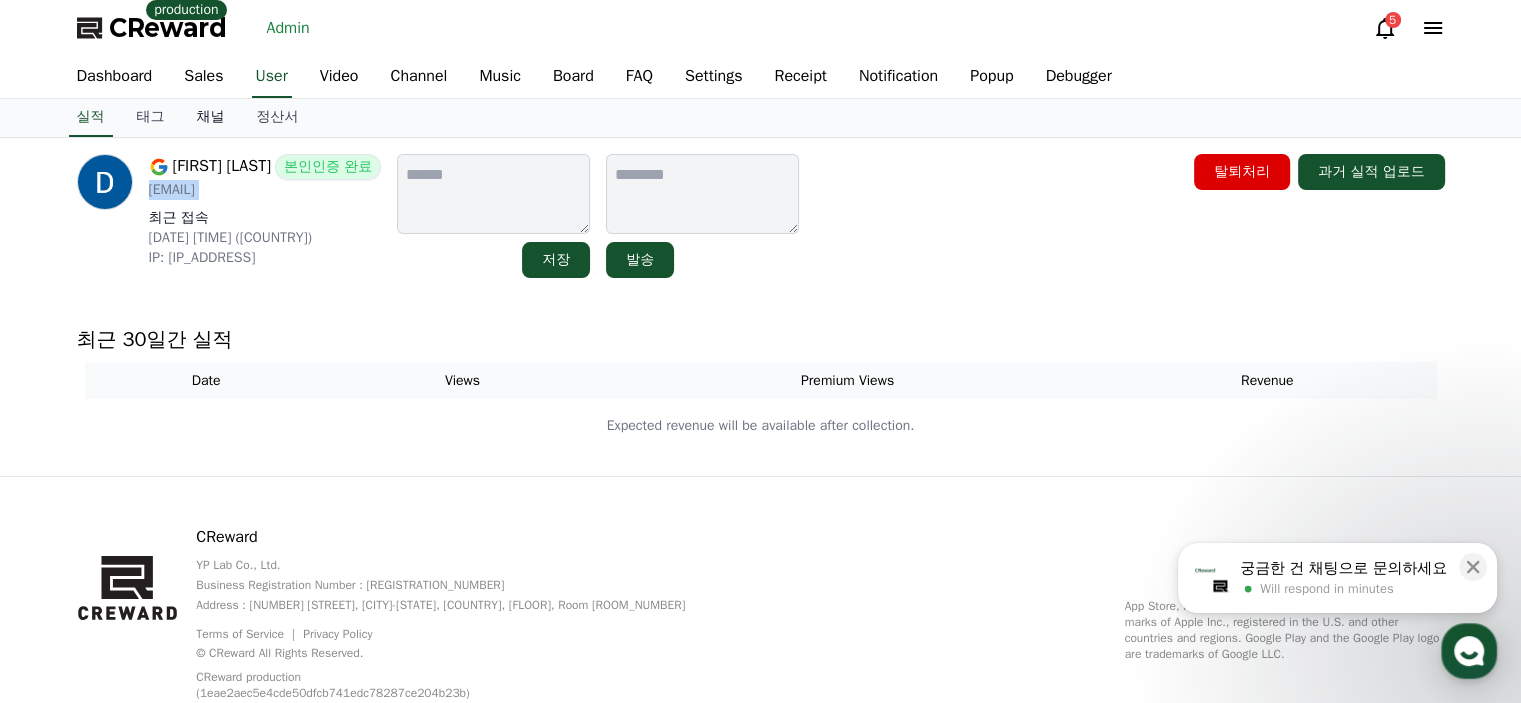 click on "채널" at bounding box center [211, 118] 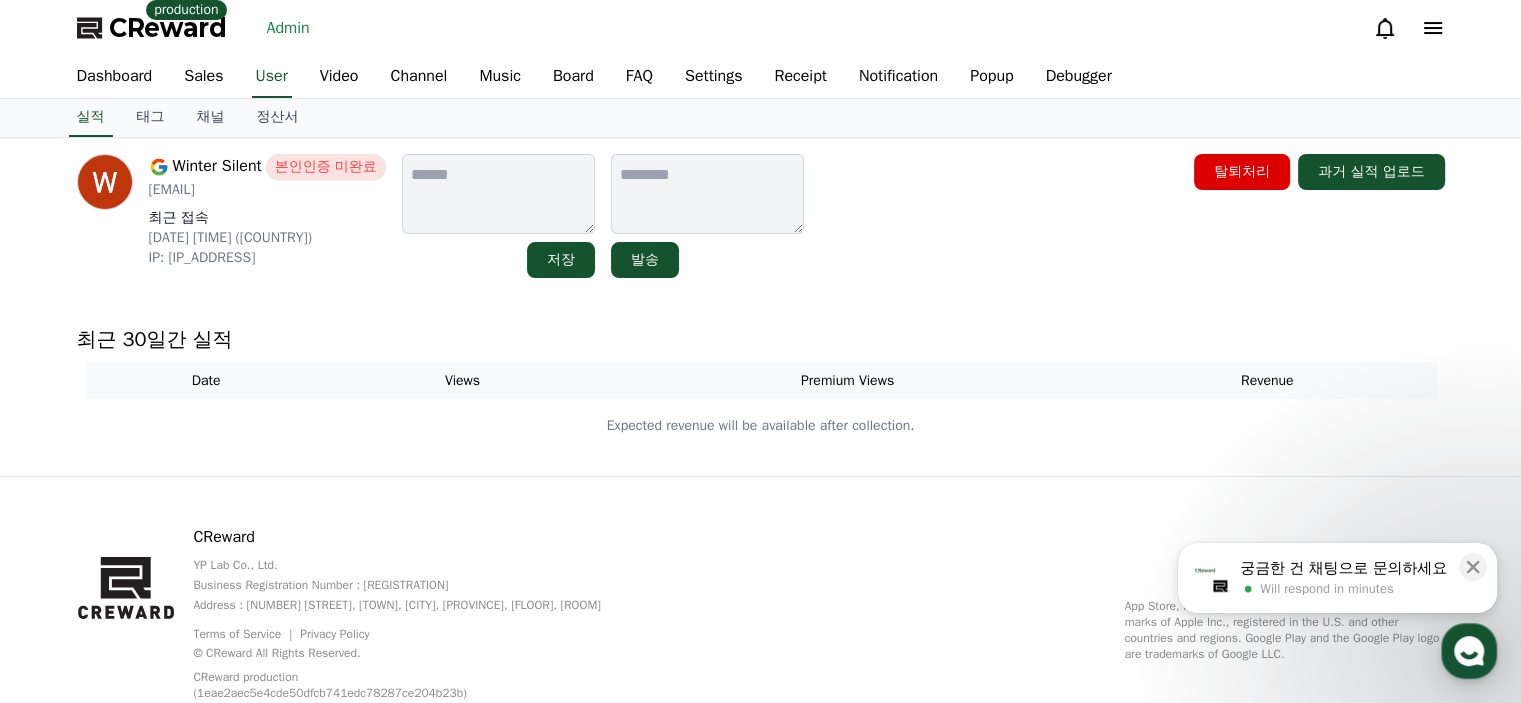 scroll, scrollTop: 0, scrollLeft: 0, axis: both 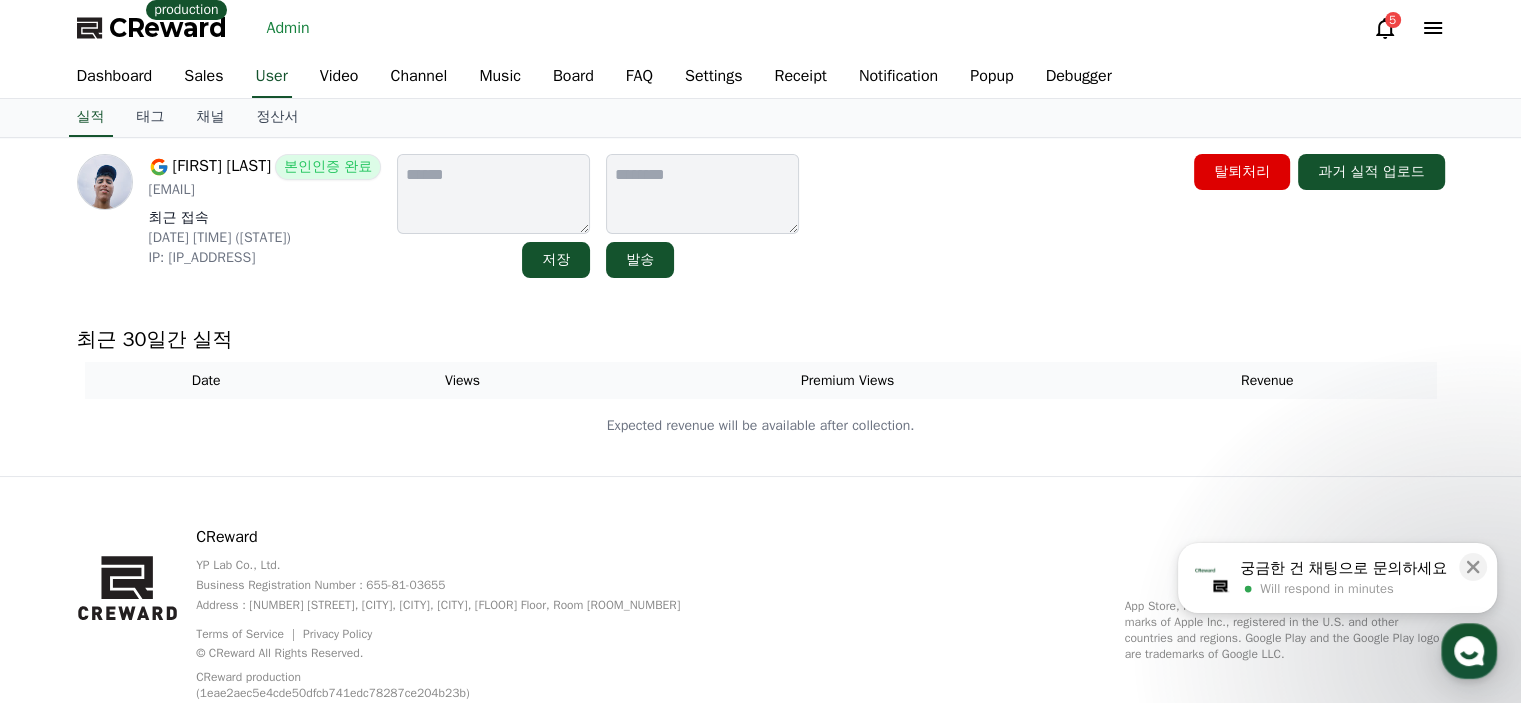 drag, startPoint x: 0, startPoint y: 0, endPoint x: 359, endPoint y: 315, distance: 477.60443 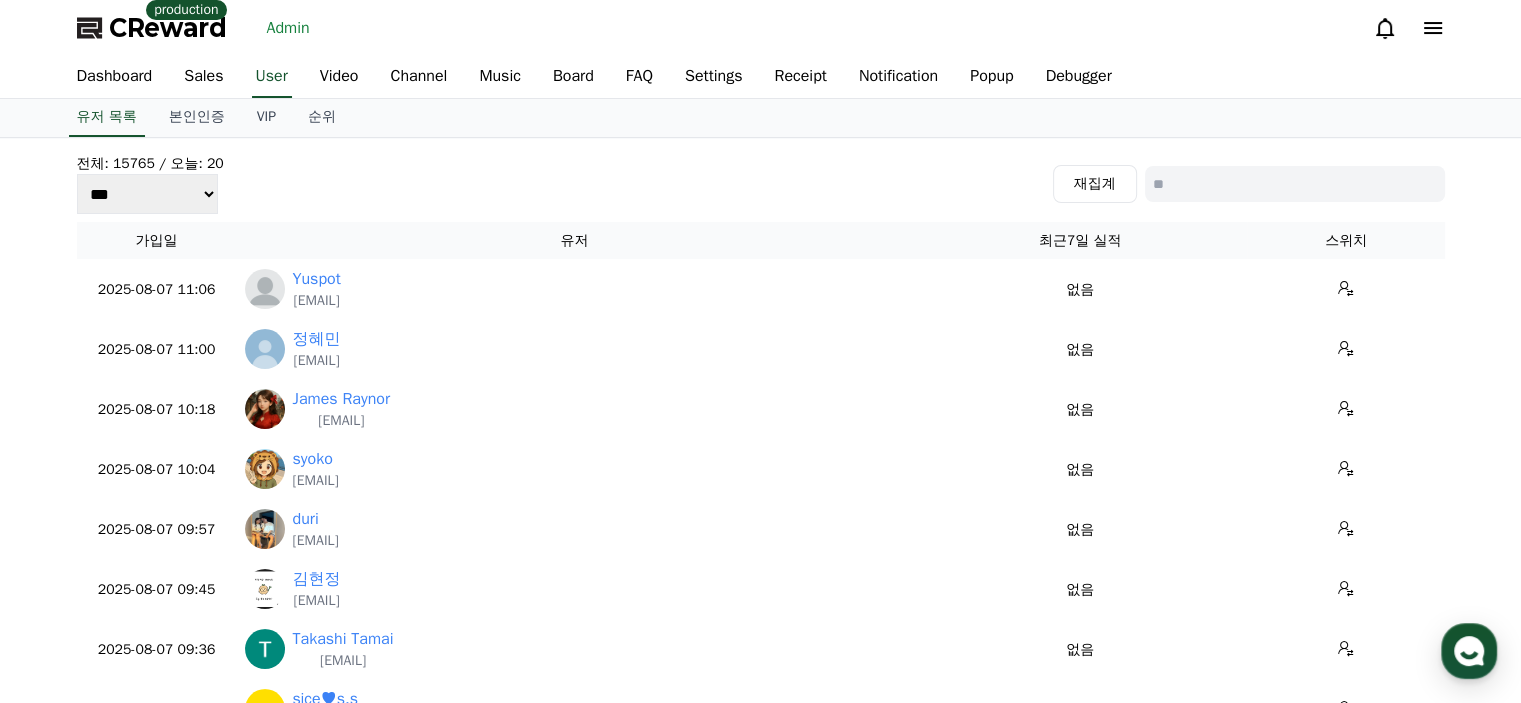 scroll, scrollTop: 0, scrollLeft: 0, axis: both 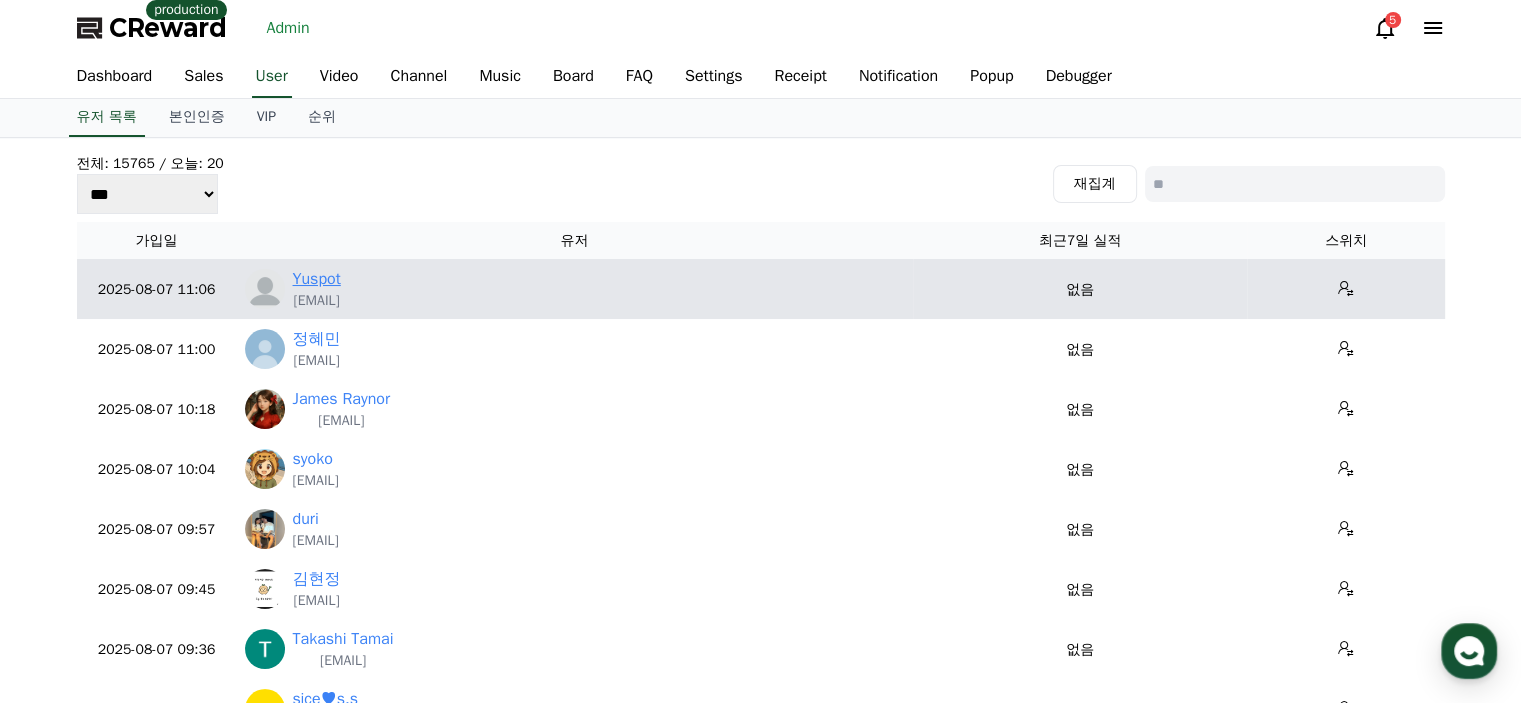 click on "Yuspot" at bounding box center [317, 279] 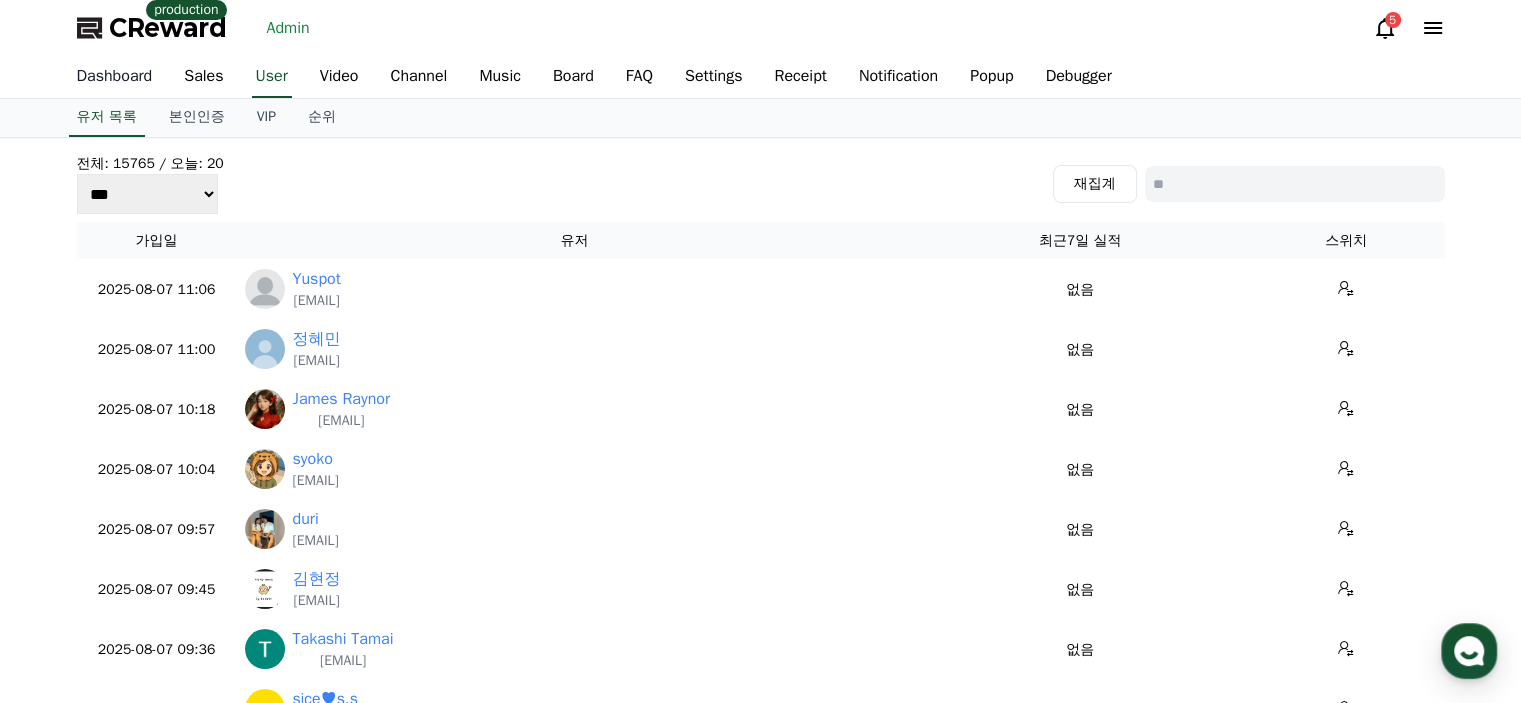 click on "Dashboard" at bounding box center (115, 77) 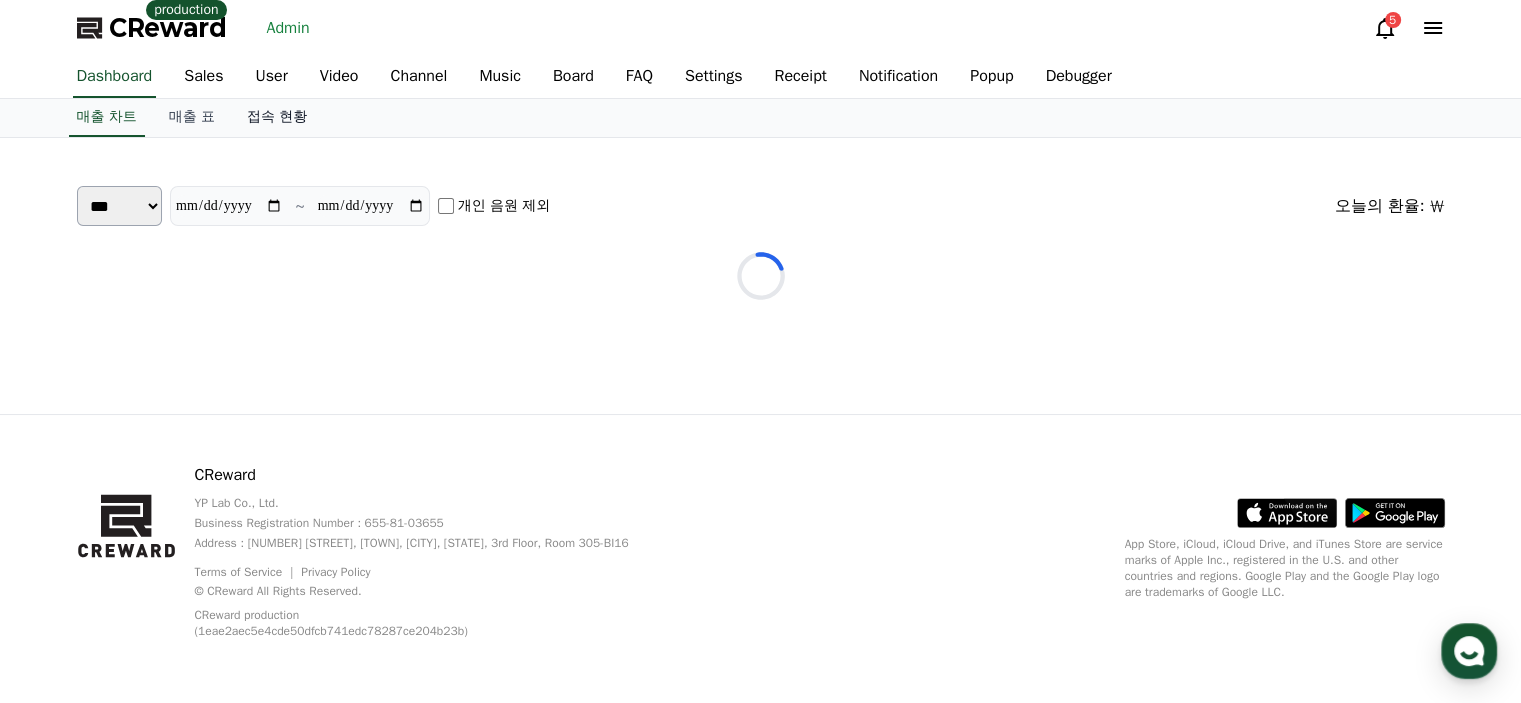click on "접속 현황" at bounding box center (277, 118) 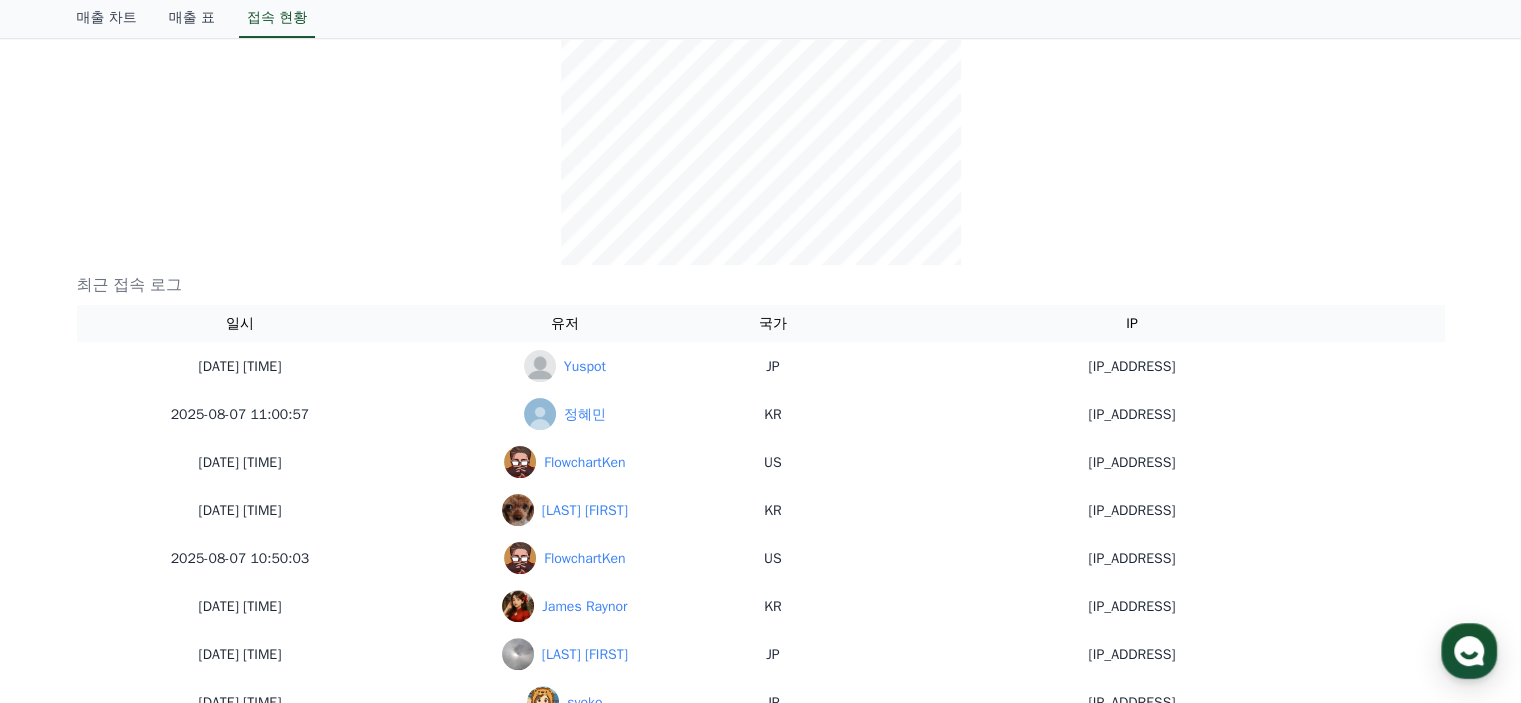 scroll, scrollTop: 500, scrollLeft: 0, axis: vertical 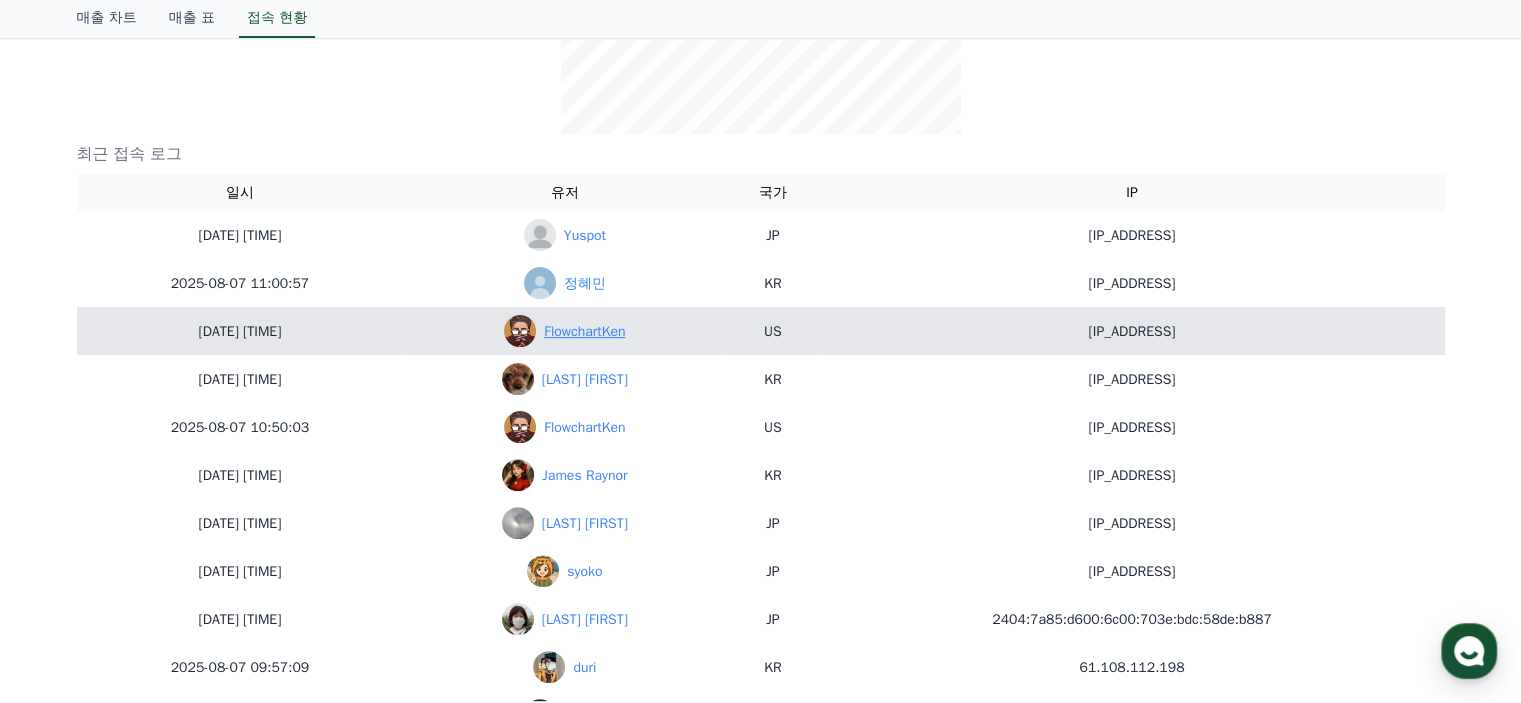 click on "FlowchartKen" 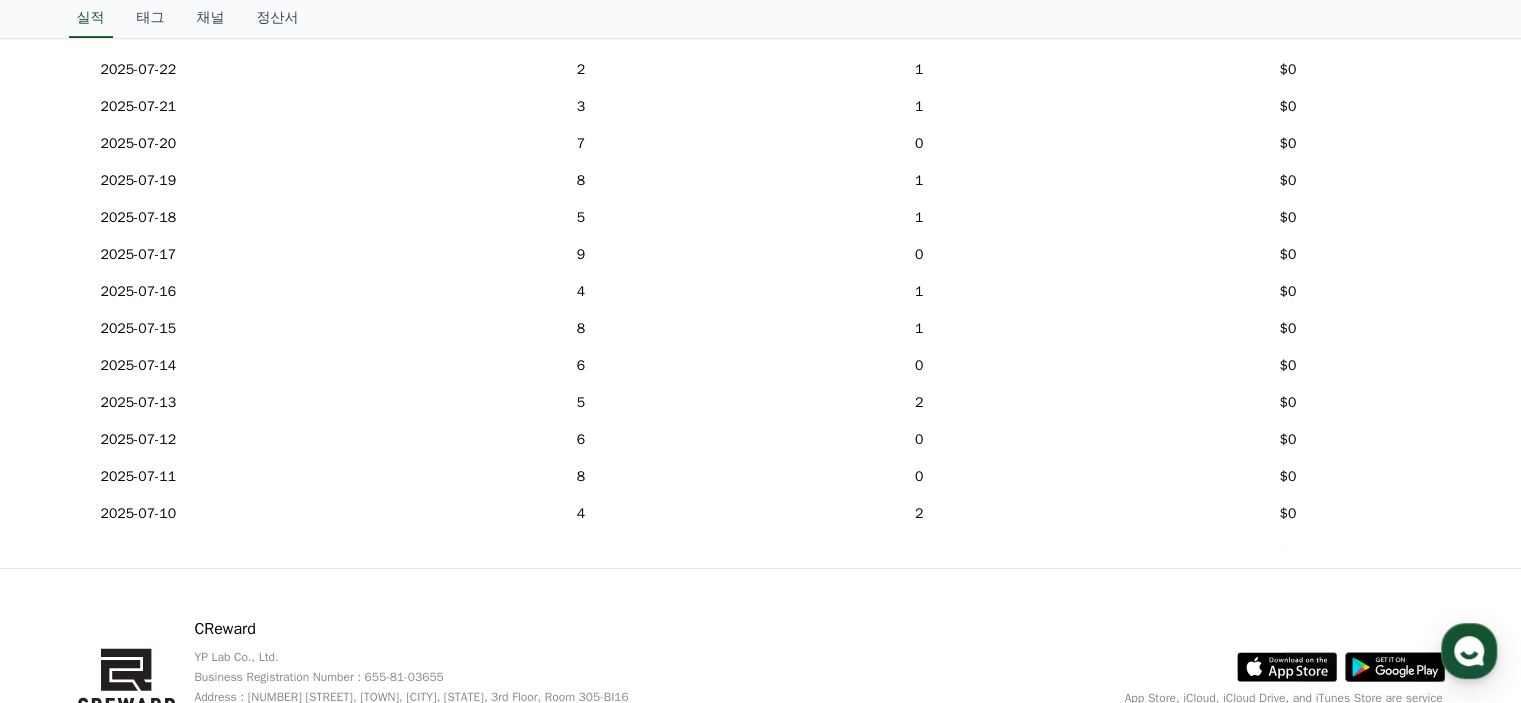 scroll, scrollTop: 800, scrollLeft: 0, axis: vertical 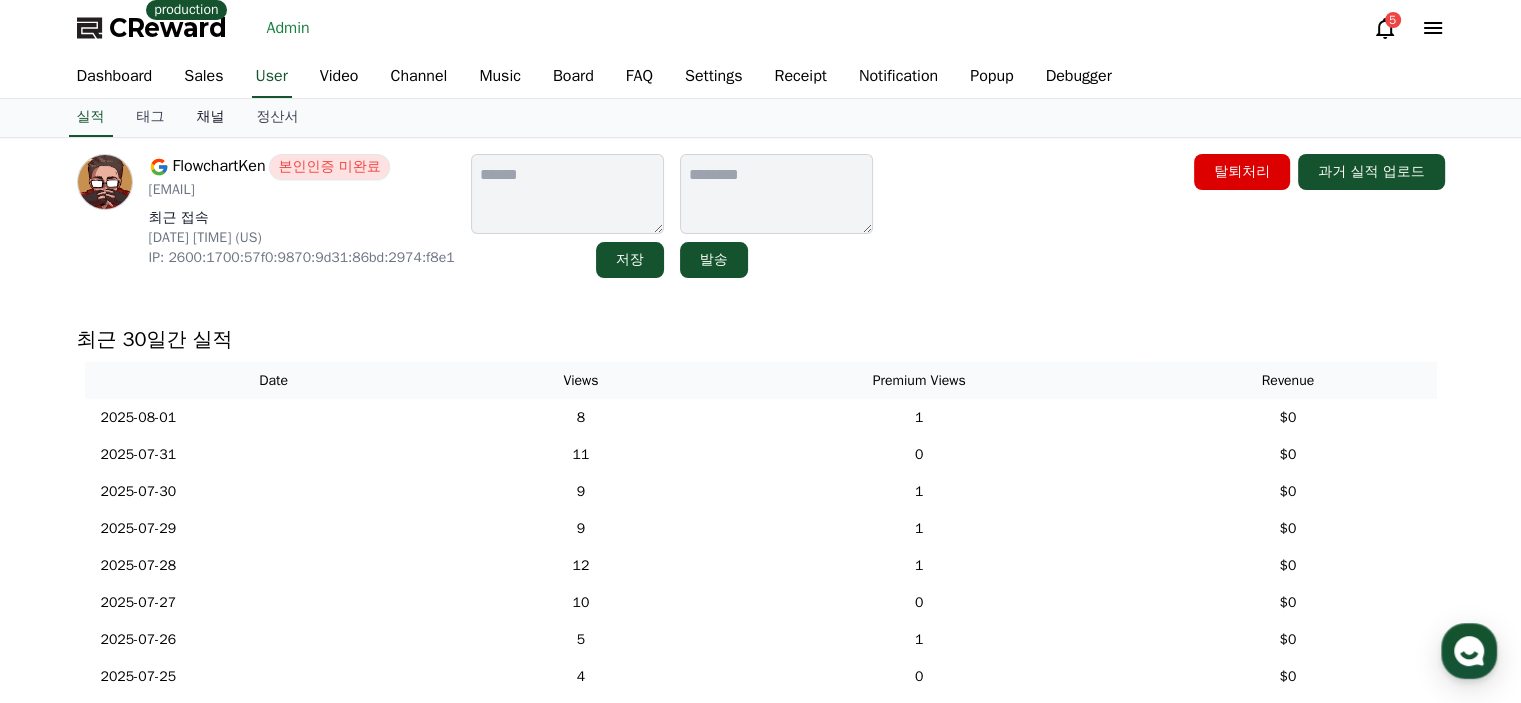 click on "채널" at bounding box center [211, 118] 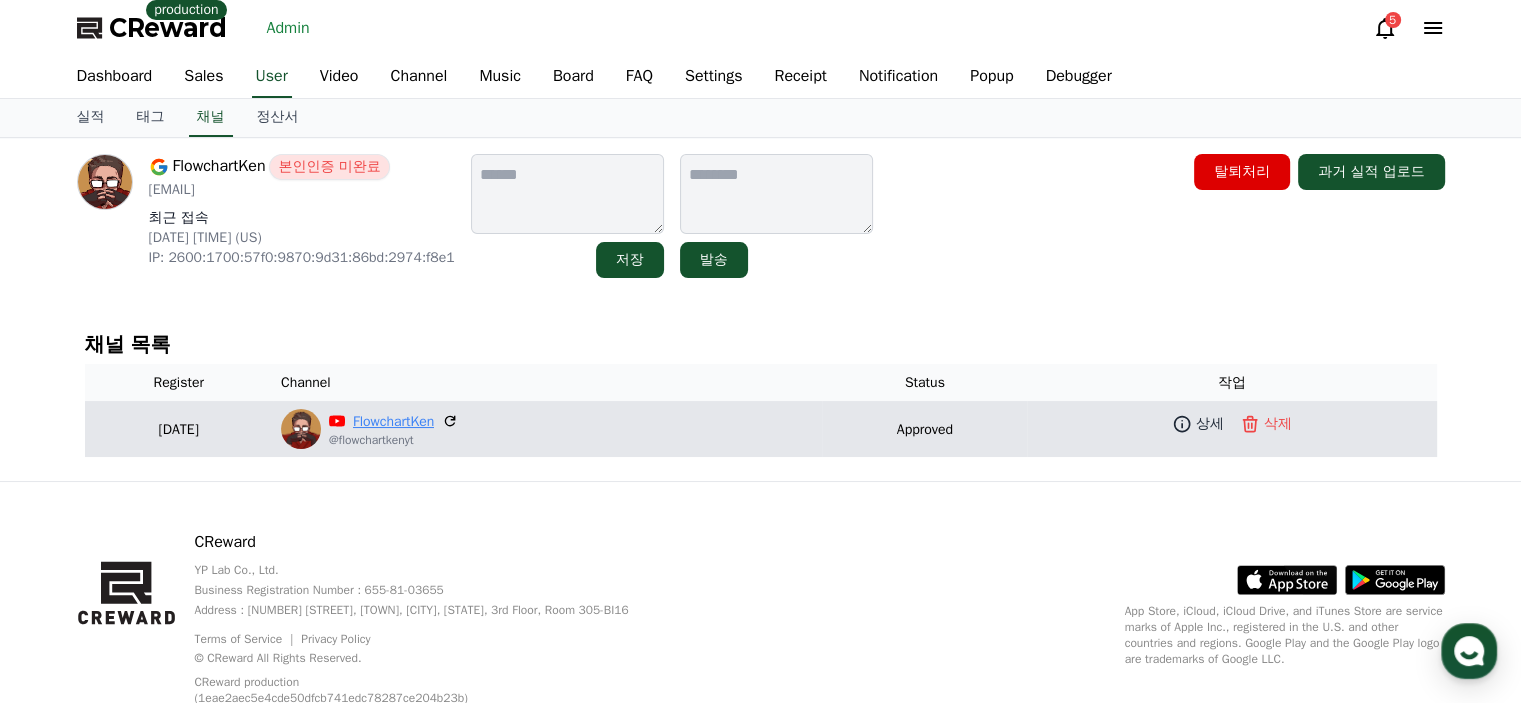 click on "FlowchartKen" at bounding box center [393, 421] 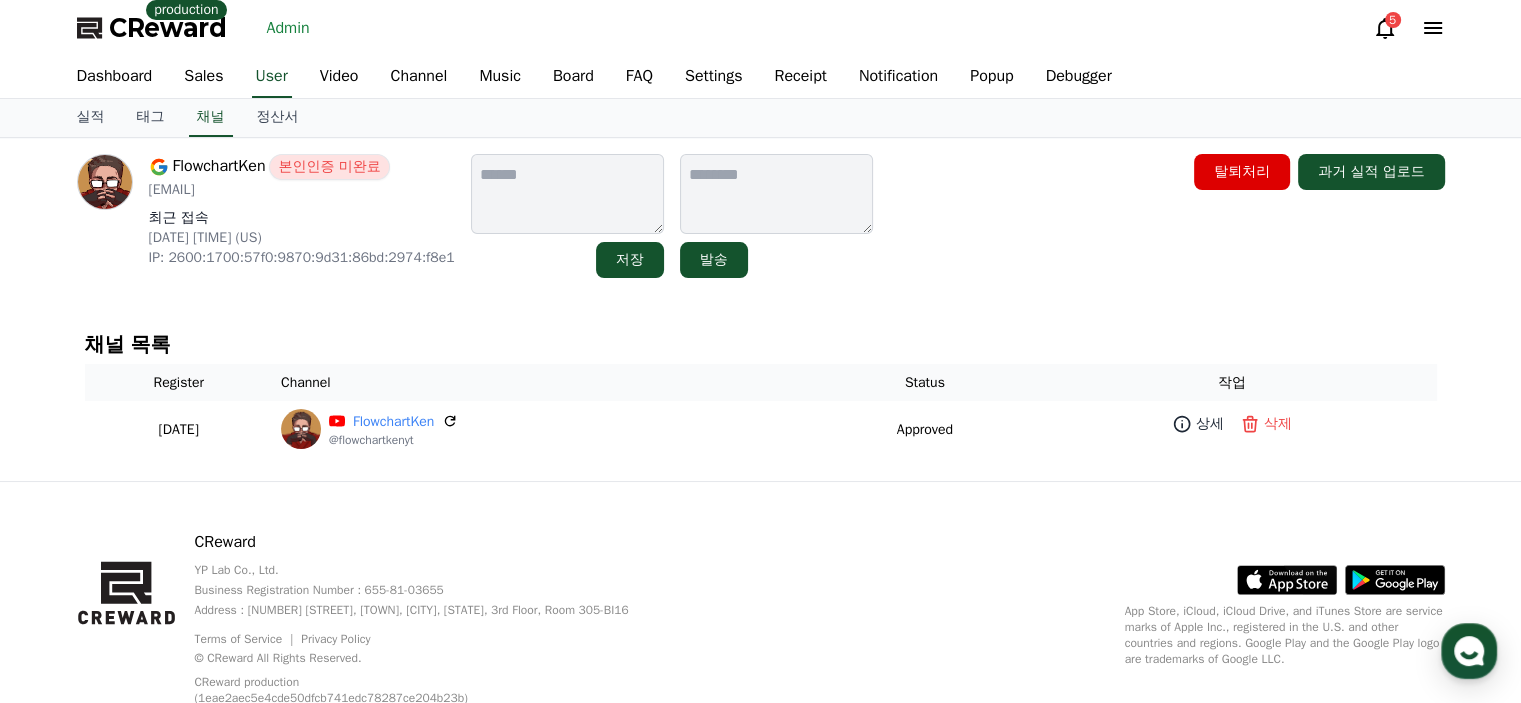 click on "채널 목록" at bounding box center (761, 345) 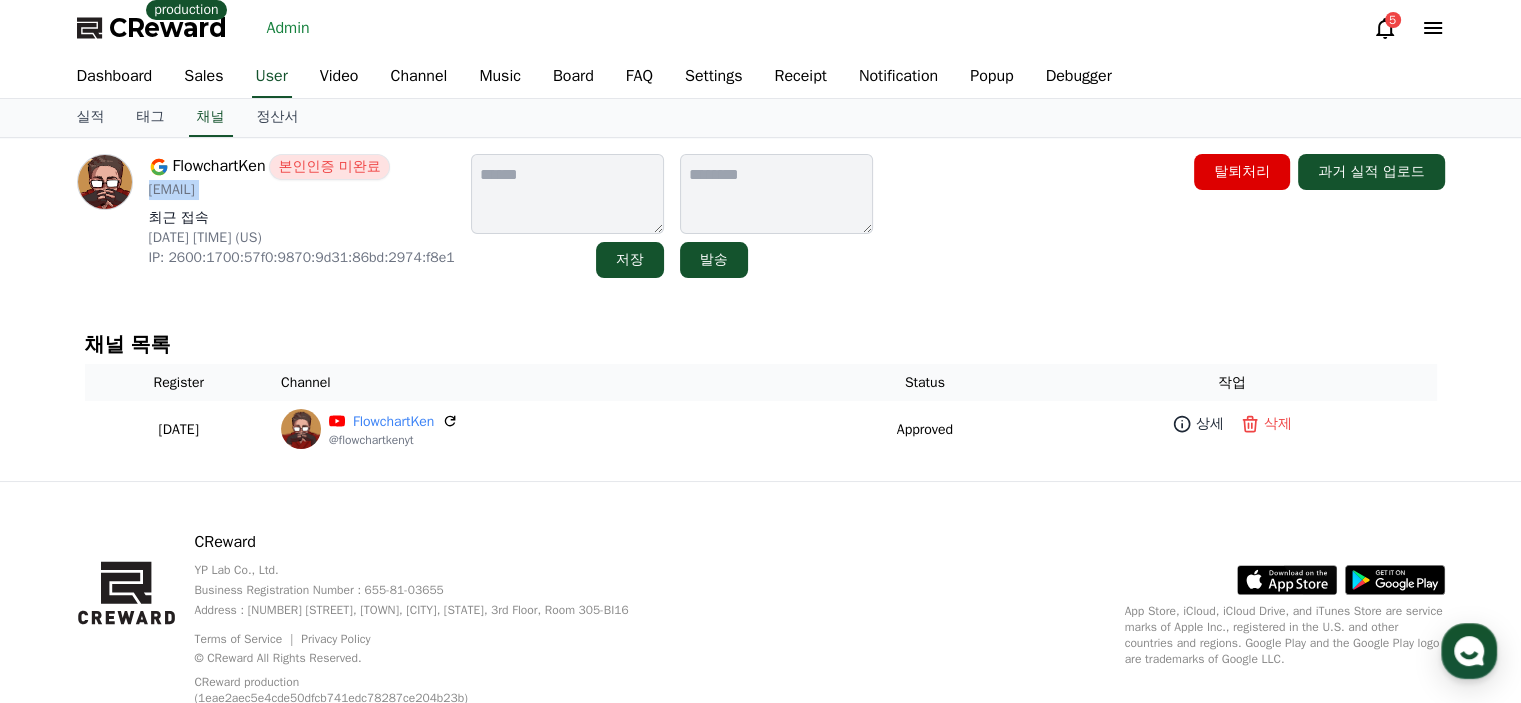 click on "[EMAIL]" at bounding box center [302, 190] 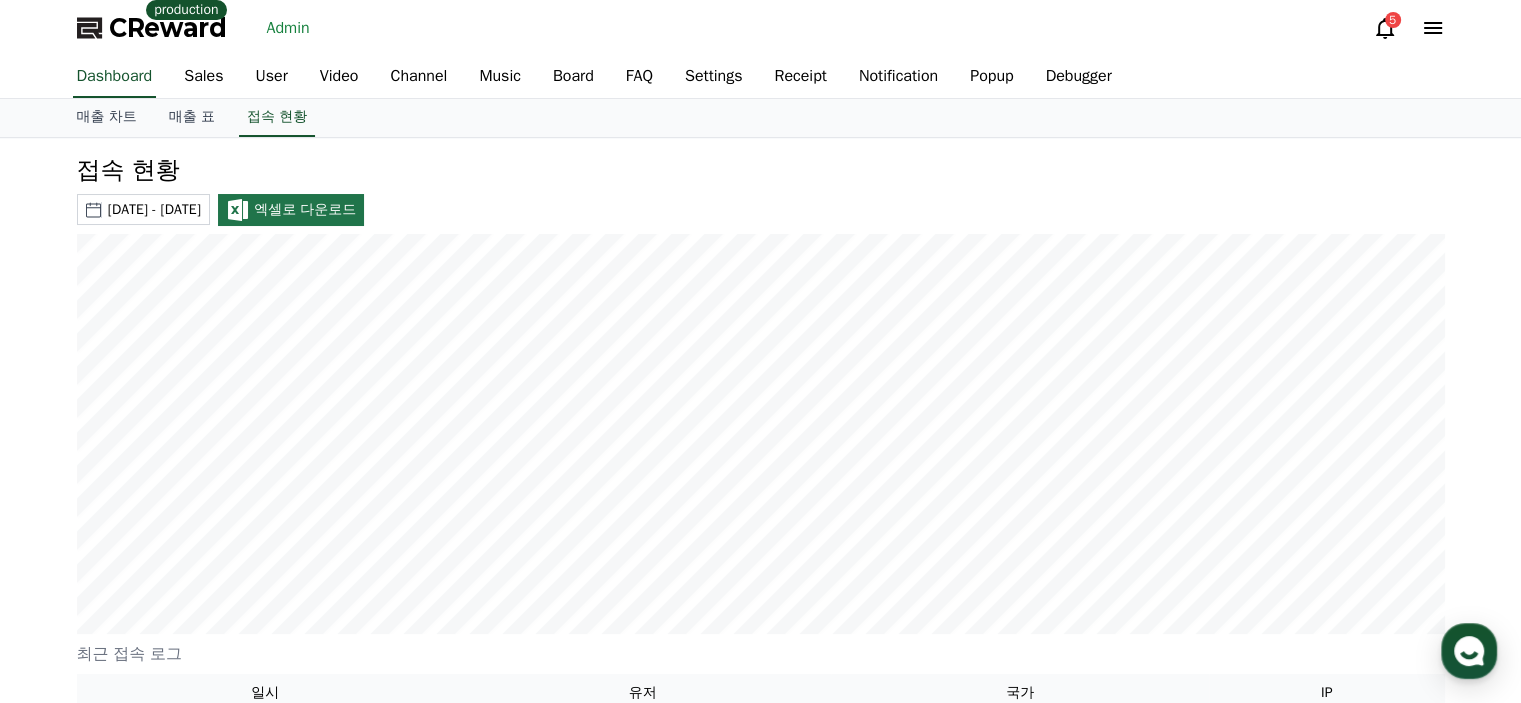 scroll, scrollTop: 352, scrollLeft: 0, axis: vertical 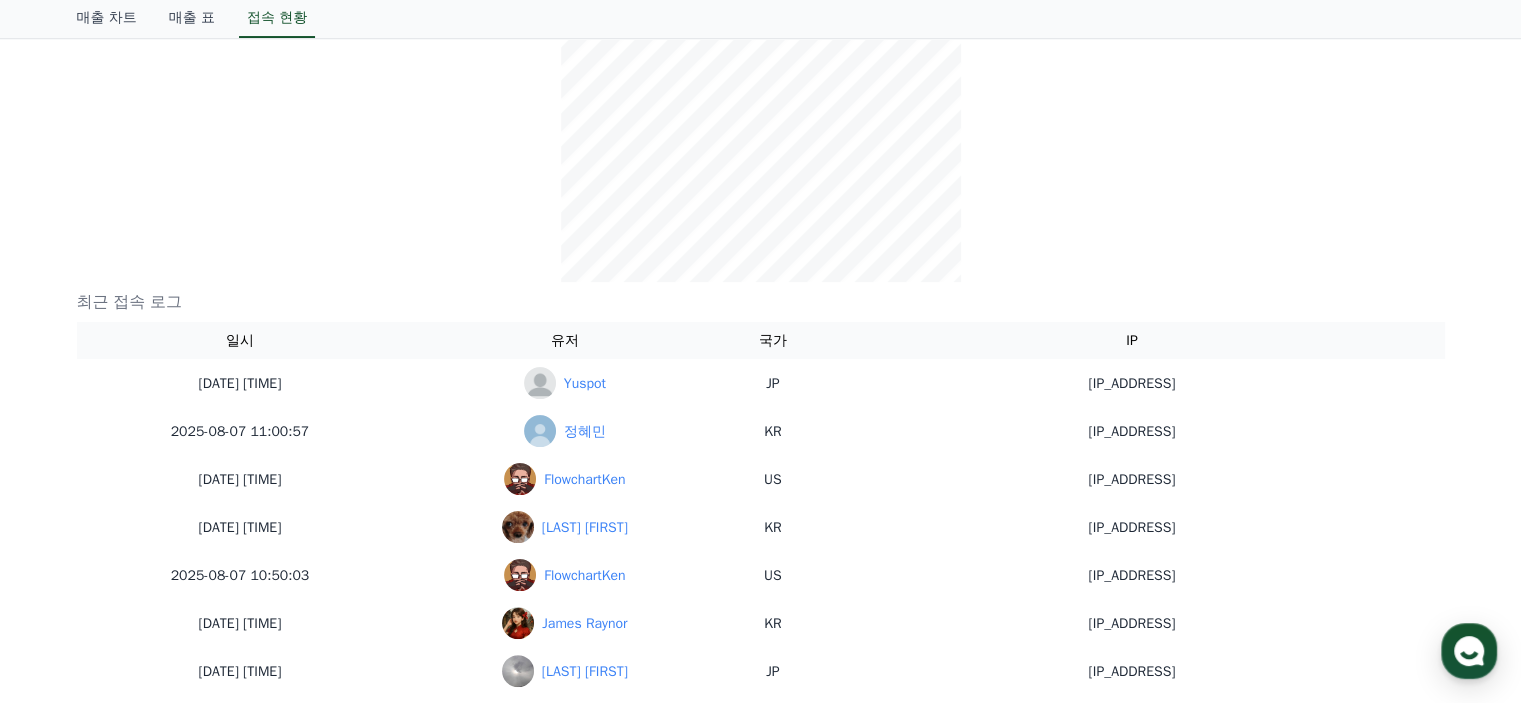 click at bounding box center (761, 82) 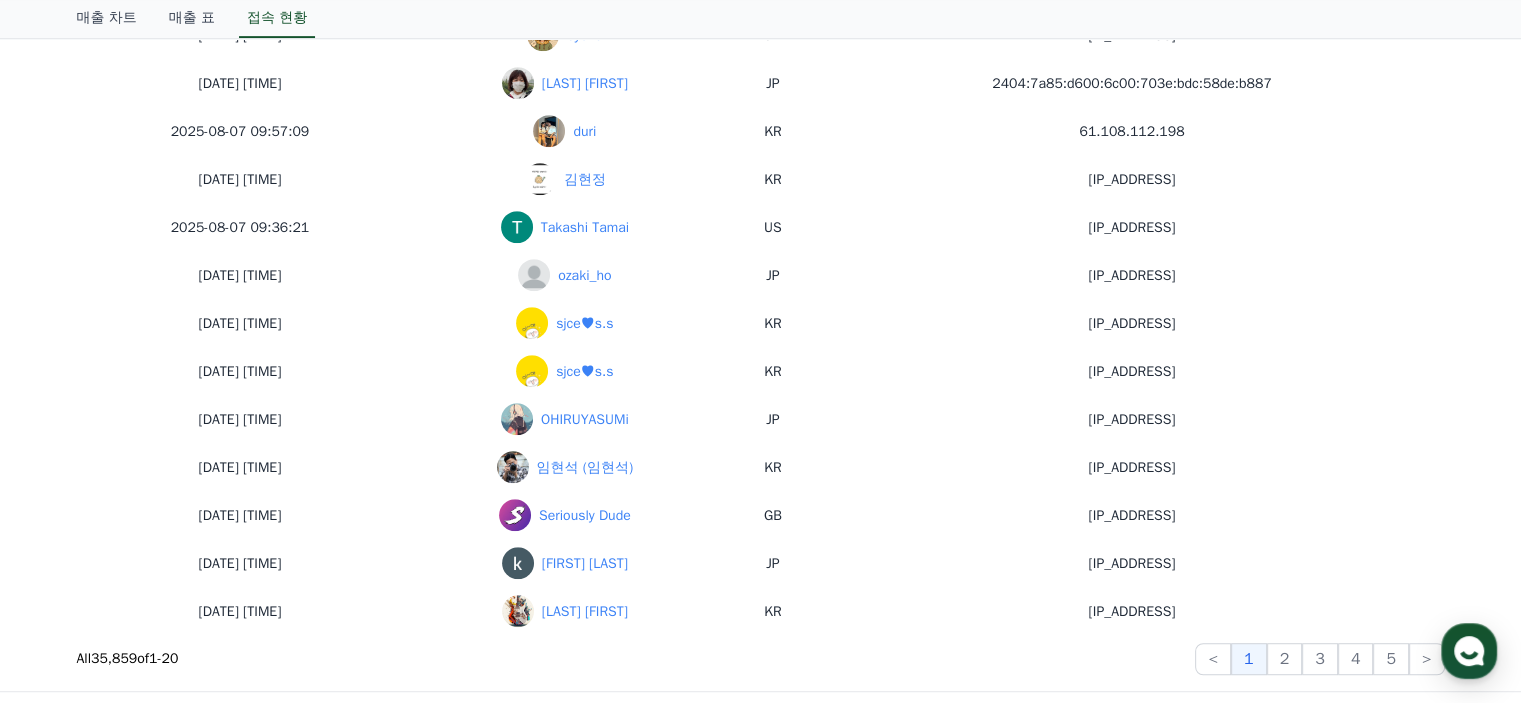 scroll, scrollTop: 1152, scrollLeft: 0, axis: vertical 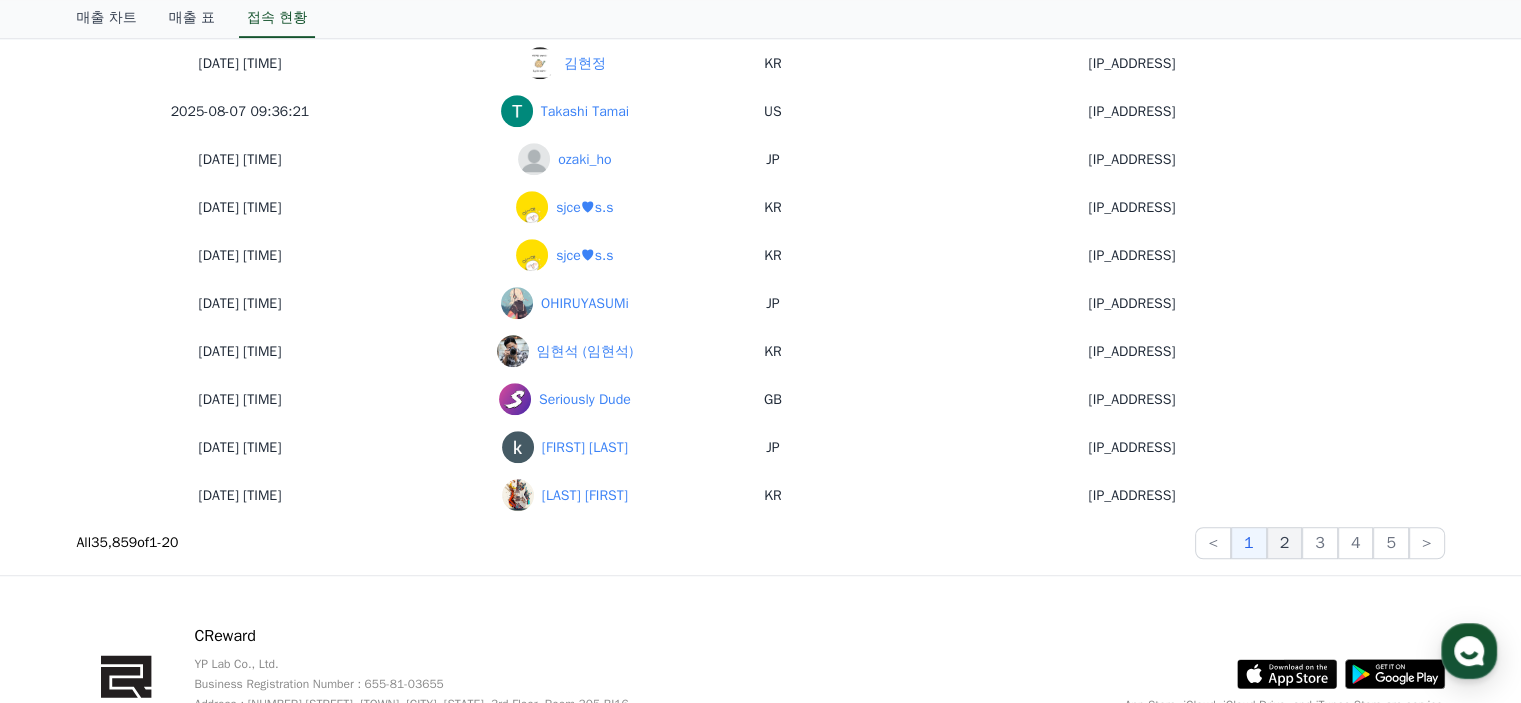 click on "2" 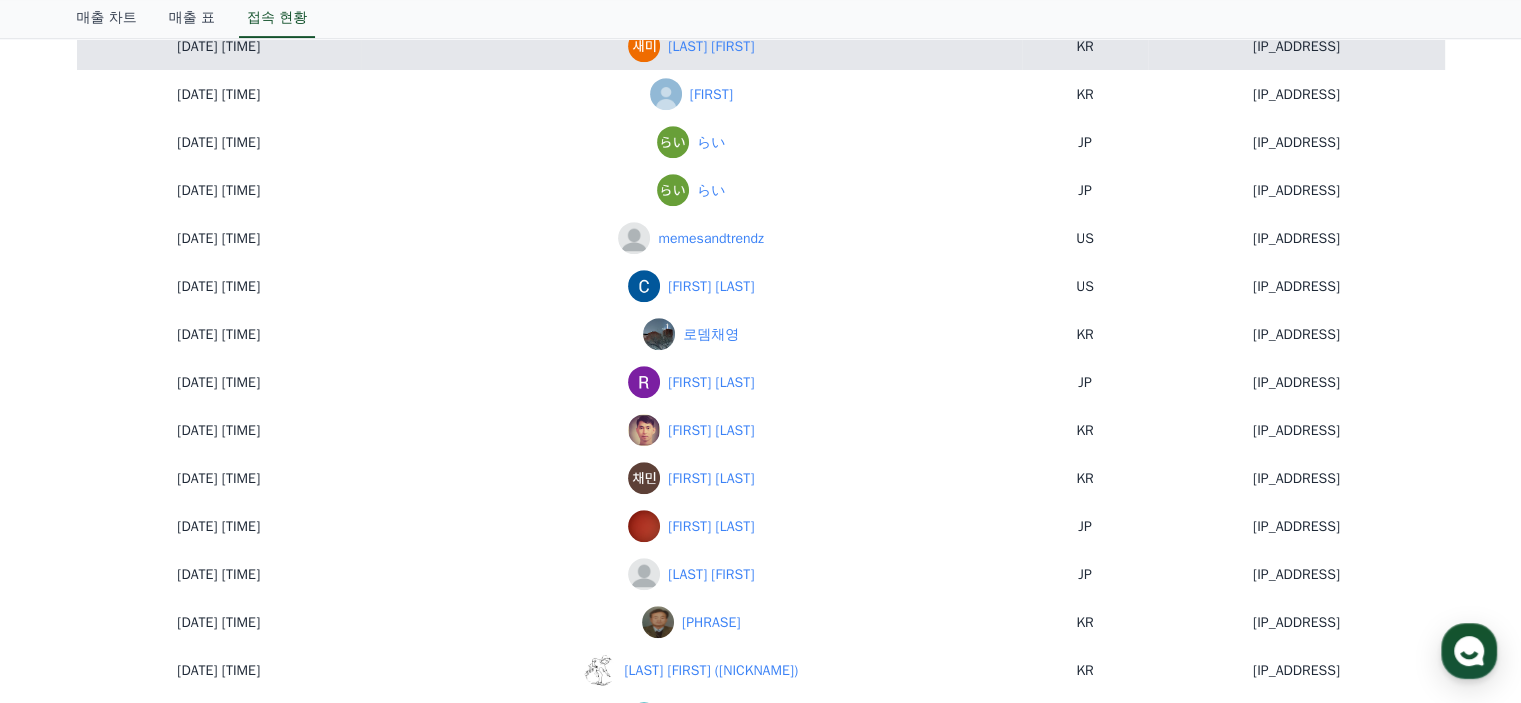 scroll, scrollTop: 652, scrollLeft: 0, axis: vertical 